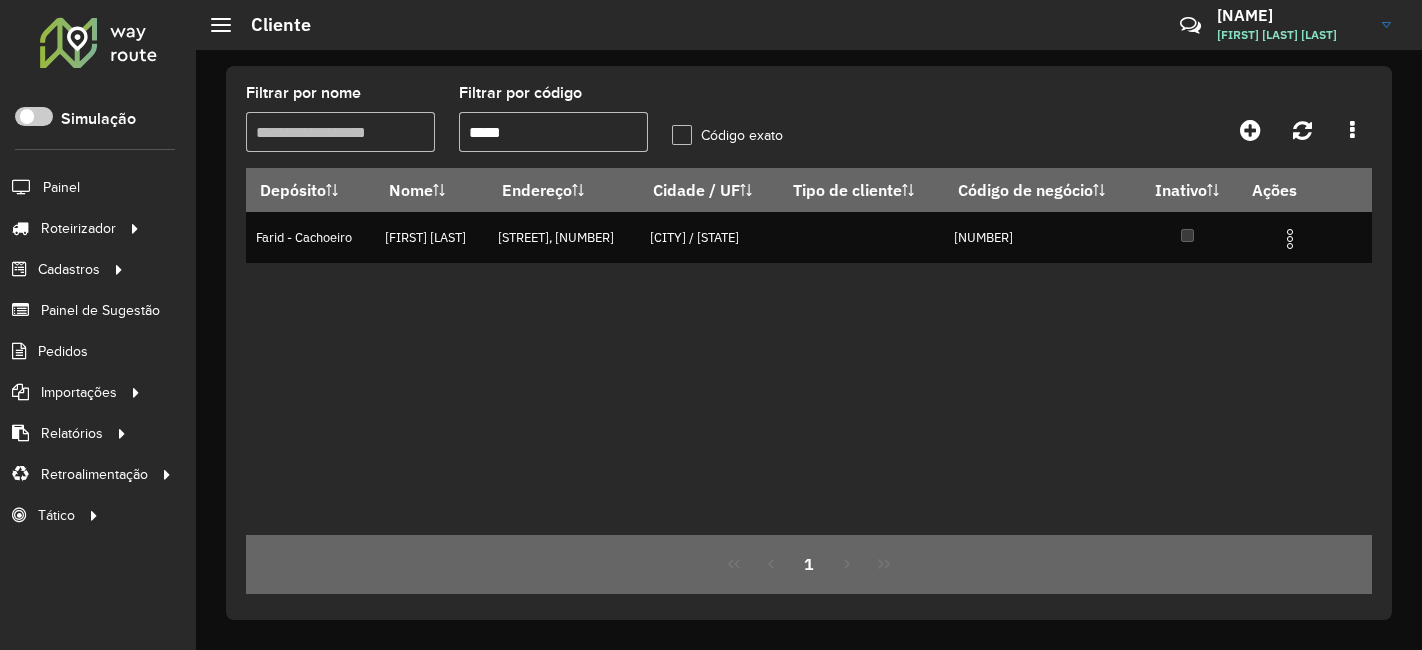 scroll, scrollTop: 0, scrollLeft: 0, axis: both 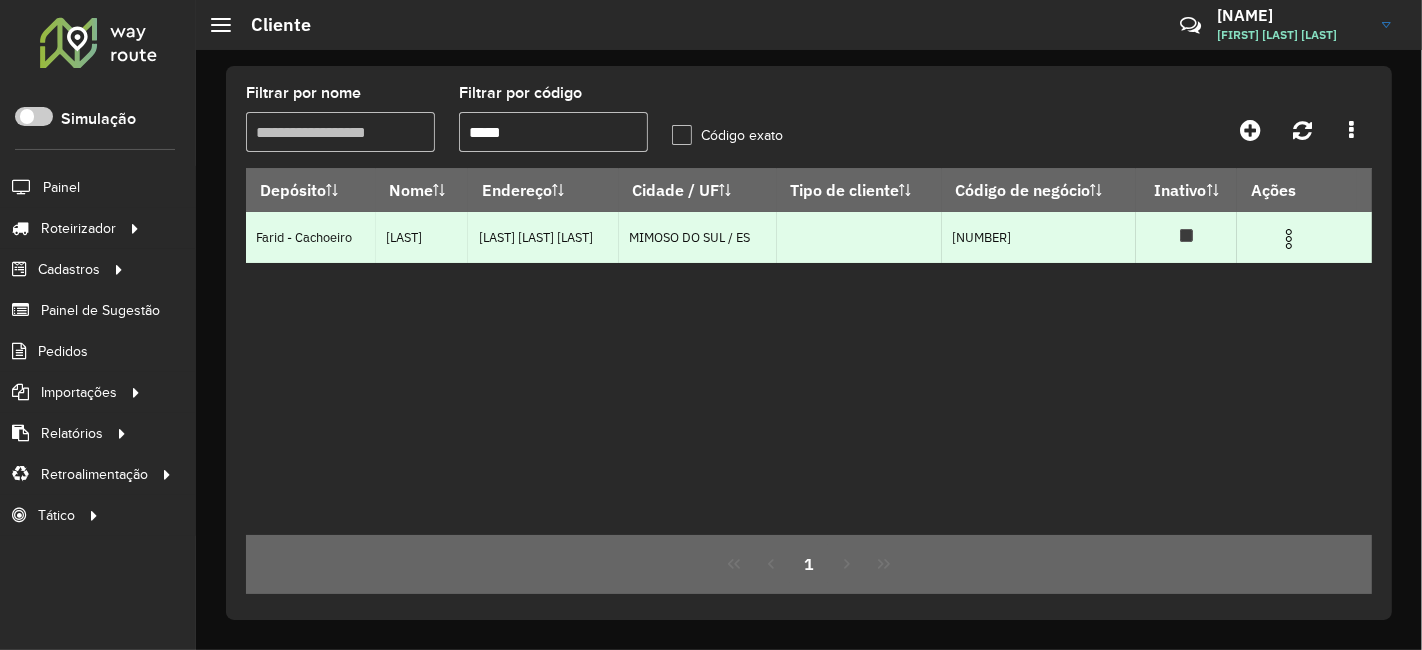 type on "*****" 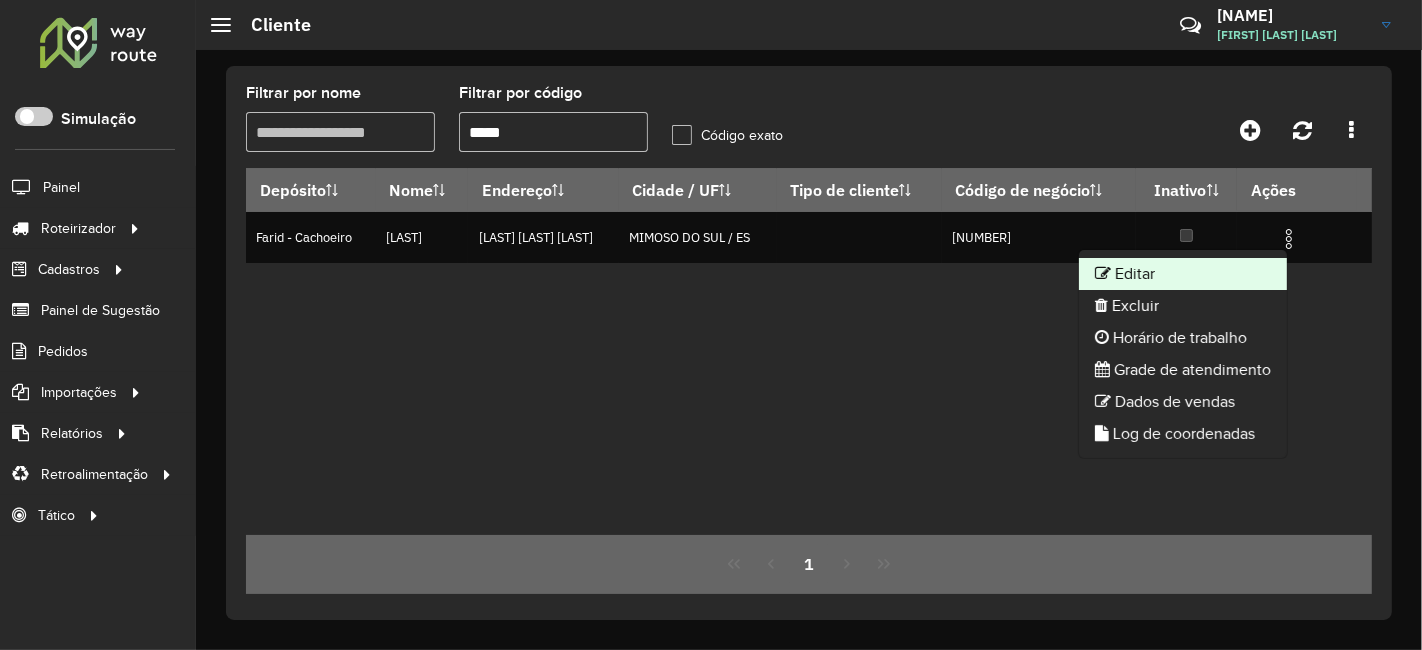 click on "Editar" 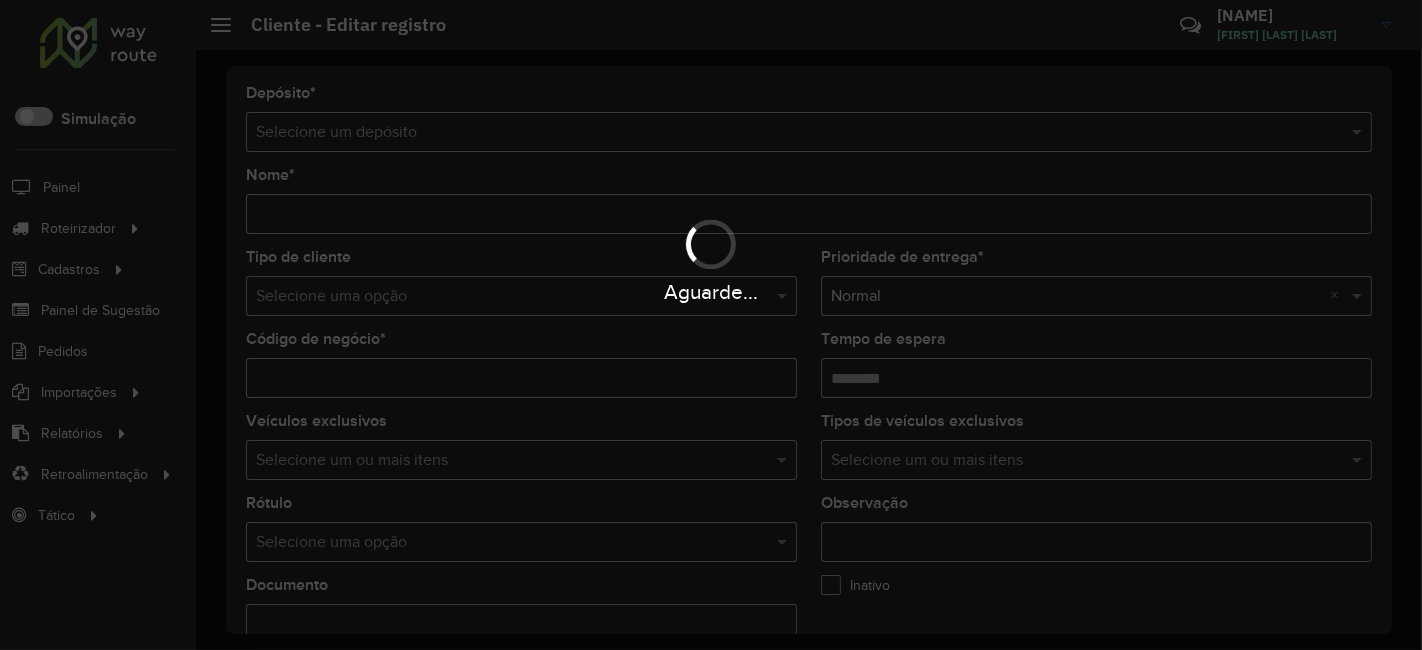 type on "**********" 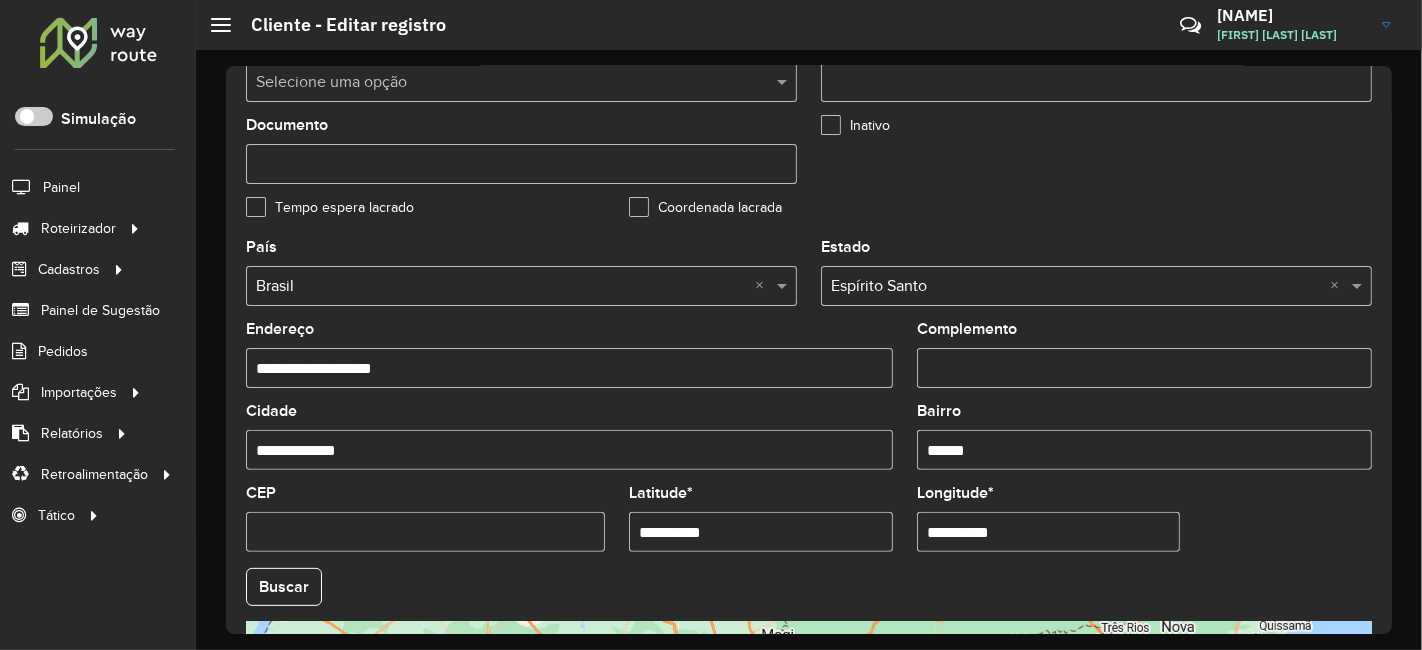 scroll, scrollTop: 555, scrollLeft: 0, axis: vertical 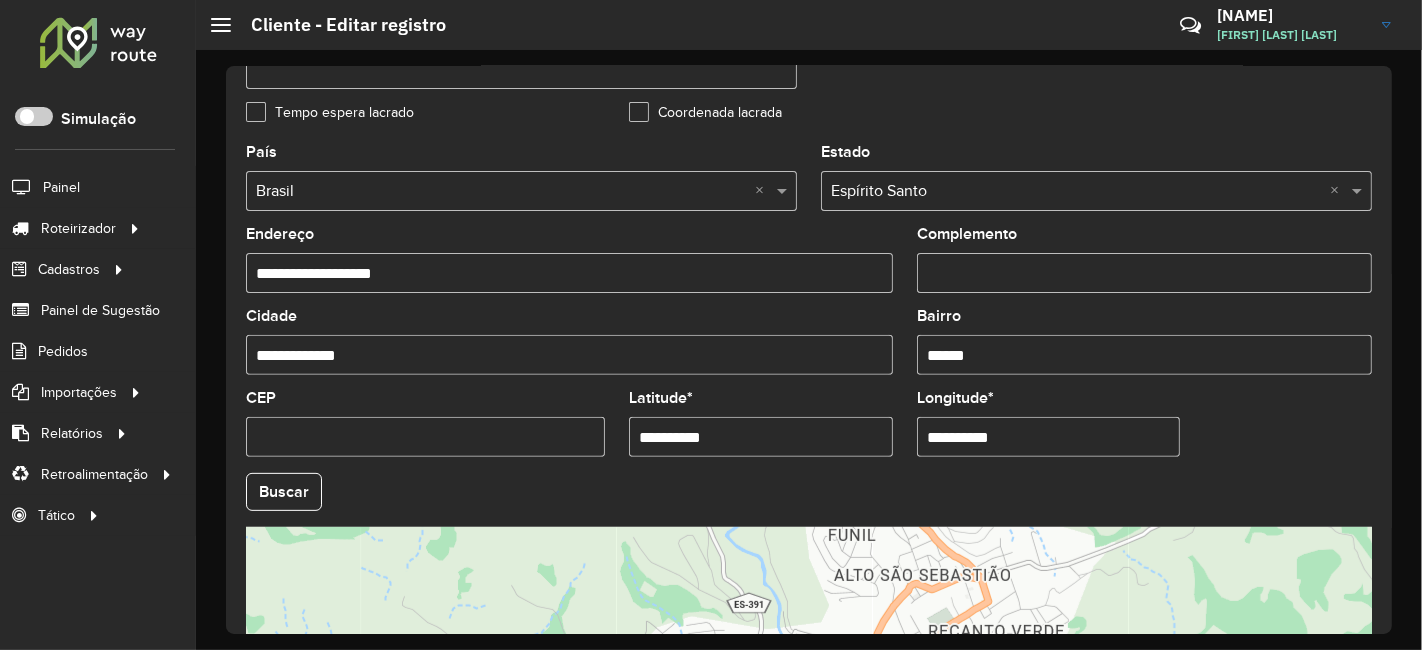 click on "**********" at bounding box center (761, 437) 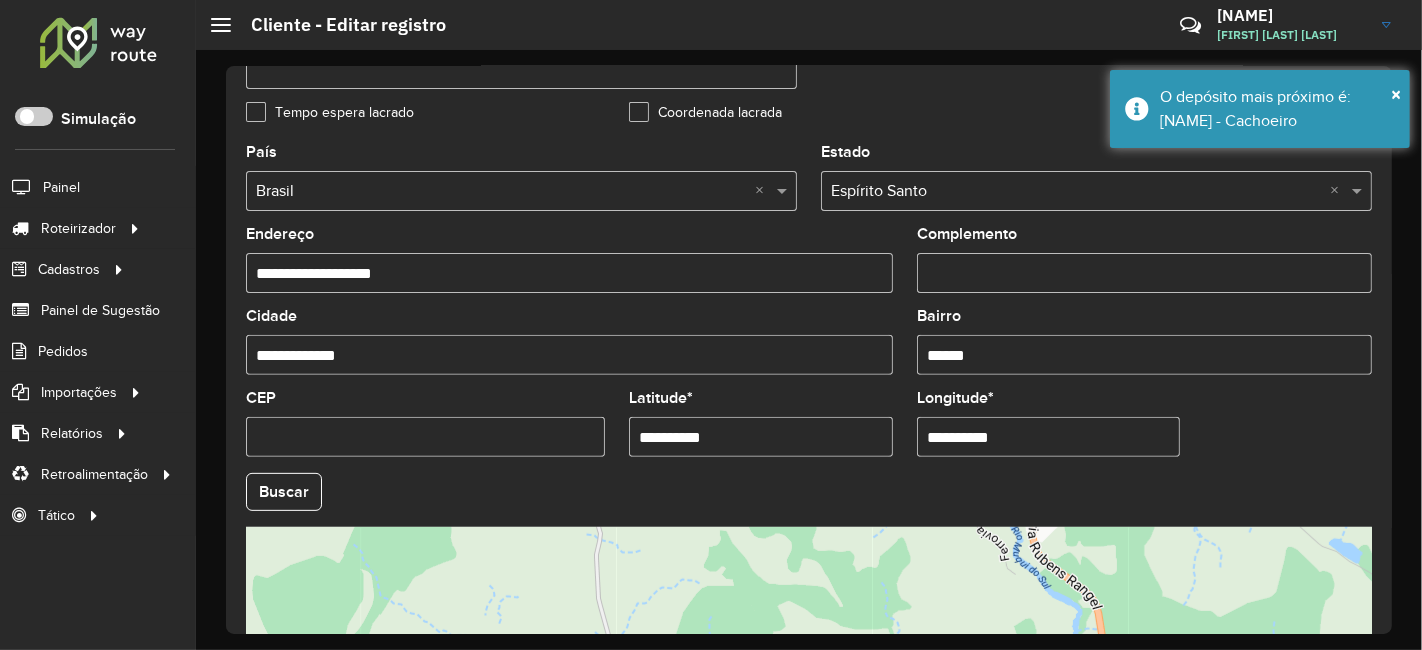 click on "**********" at bounding box center [1049, 437] 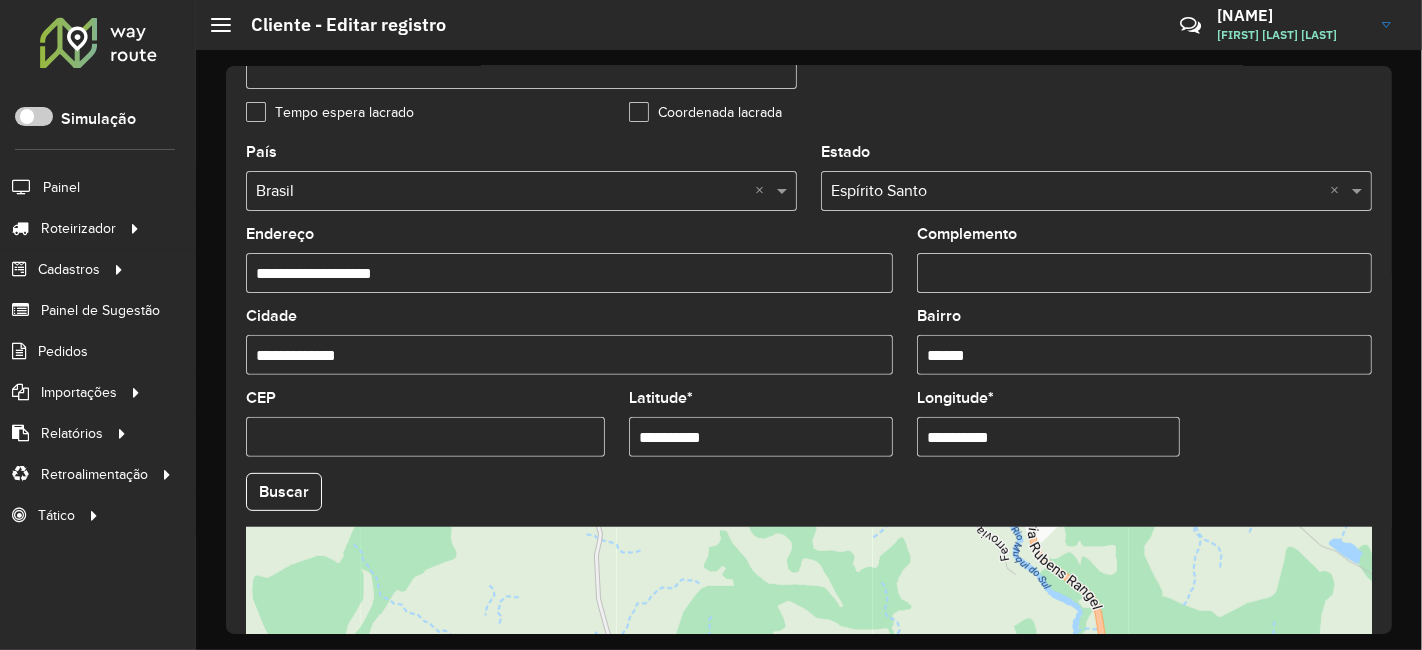 type on "**********" 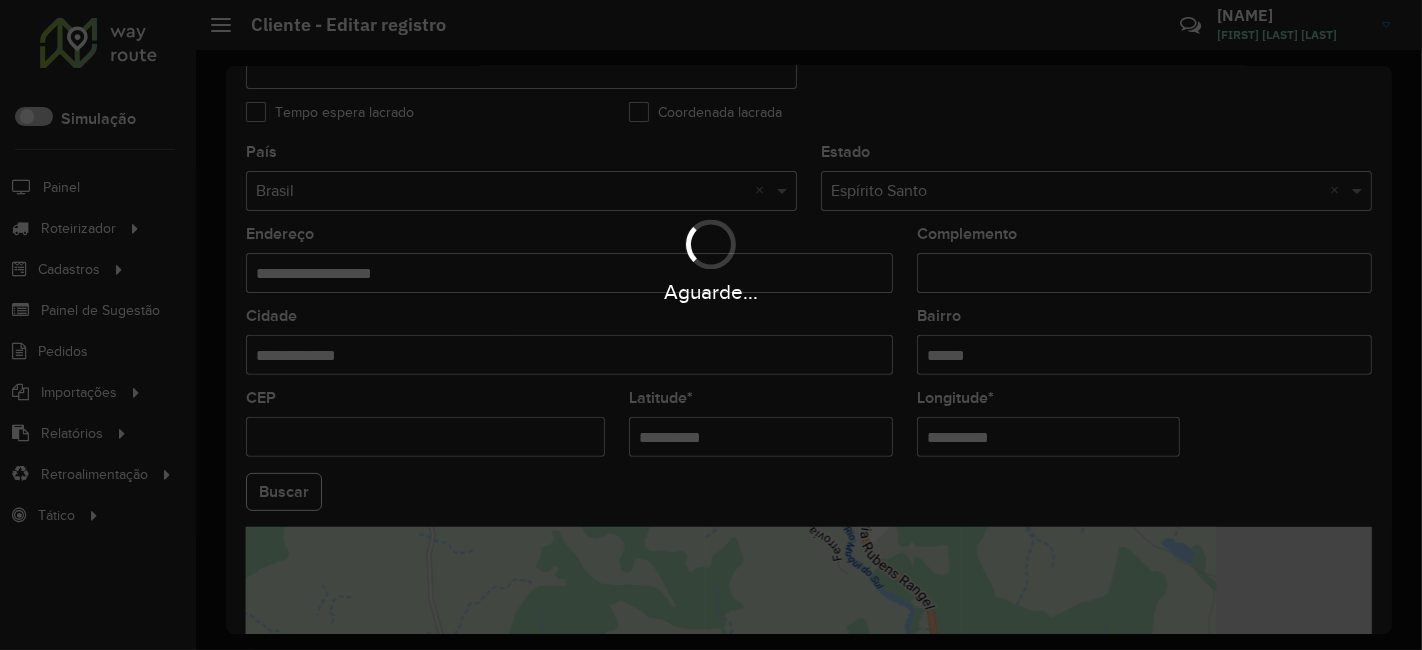 click on "Aguarde...  Pop-up bloqueado!  Seu navegador bloqueou automáticamente a abertura de uma nova janela.   Acesse as configurações e adicione o endereço do sistema a lista de permissão.   Fechar  Roteirizador AmbevTech Simulação Painel Roteirizador Entregas Vendas Cadastros Checkpoint Classificações de venda Cliente Consulta de setores Depósito Disponibilidade de veículos Fator tipo de produto Gabarito planner Grupo Rota Fator Tipo Produto Grupo de rotas exclusiva Grupo de setores Layout integração Modelo Parada Pedágio Perfil de Vendedor Ponto de apoio FAD Produto Restrição de Atendimento Planner Rodízio de placa Rota exclusiva FAD Rótulo Setor Setor Planner Tipo de cliente Tipo de veículo Tipo de veículo RN Transportadora Vendedor Veículo Painel de Sugestão Pedidos Importações Classificação e volume de venda Clientes Fator tipo produto Gabarito planner Grade de atendimento Janela de atendimento Localização Pedidos Restrição de Atendimento Planner Tempo de espera Vendedor Veículos" at bounding box center [711, 325] 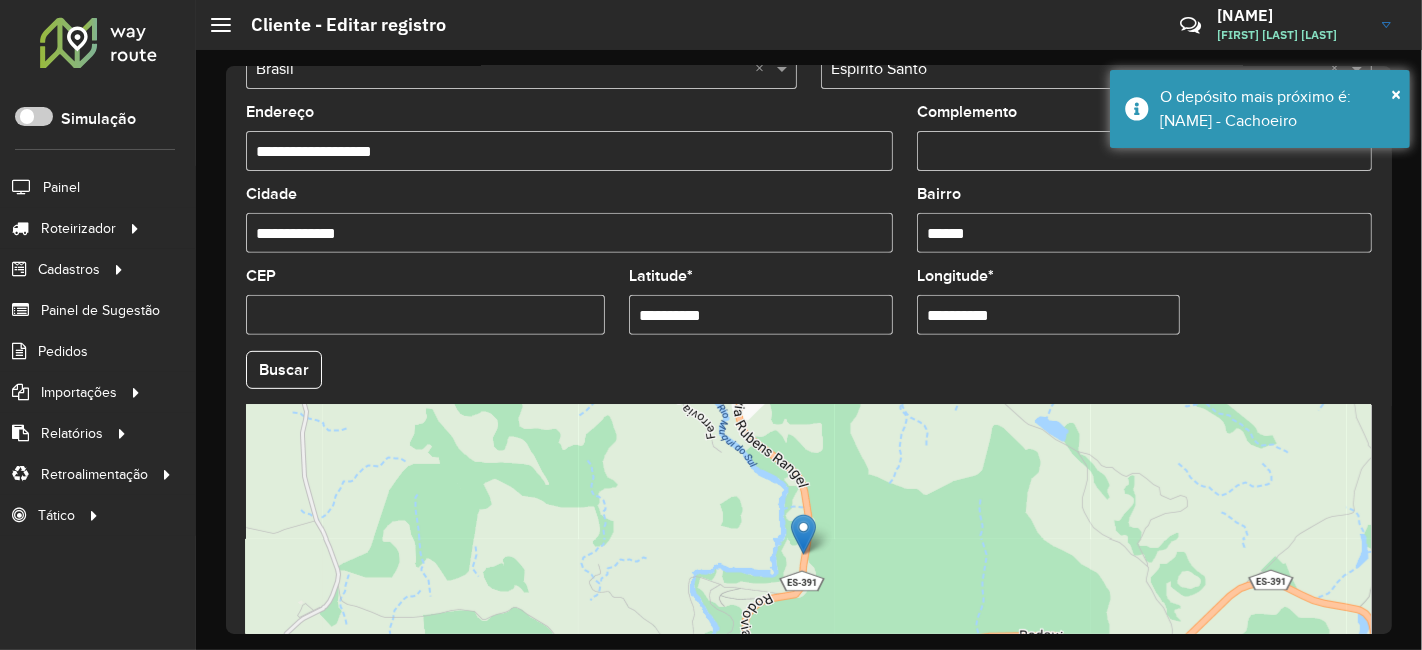 scroll, scrollTop: 836, scrollLeft: 0, axis: vertical 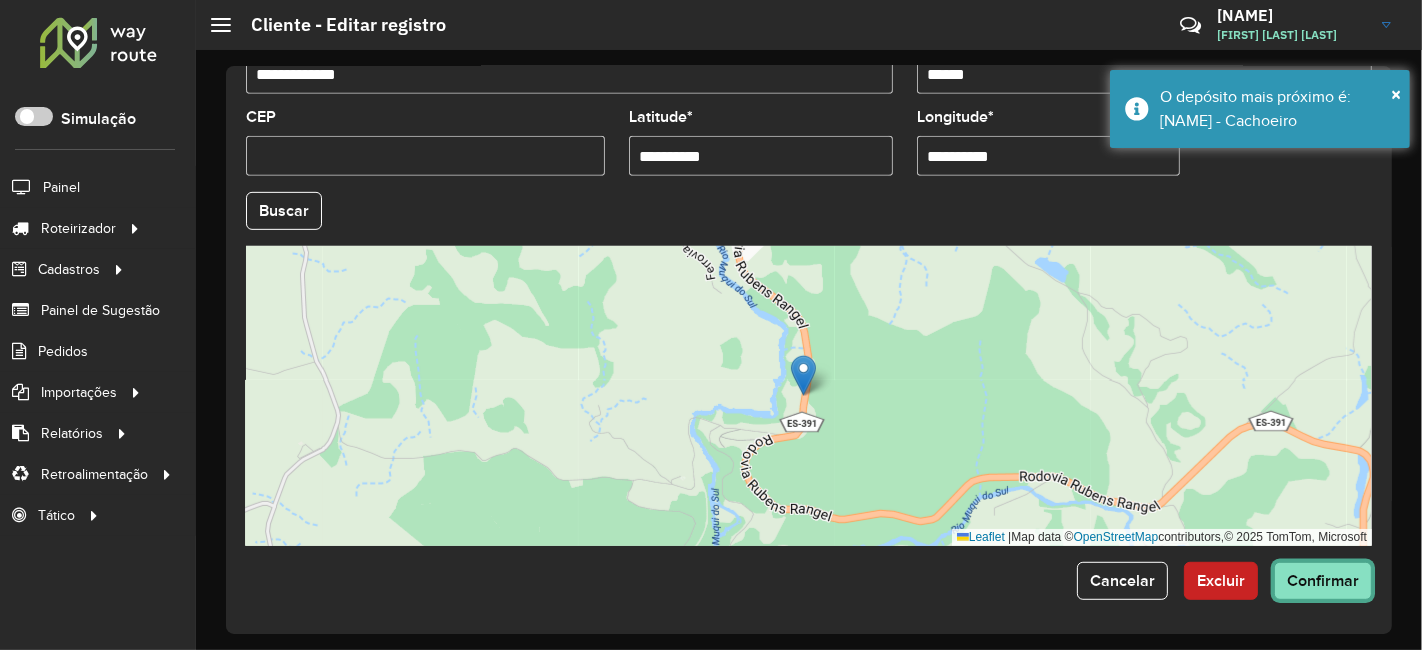 click on "Confirmar" 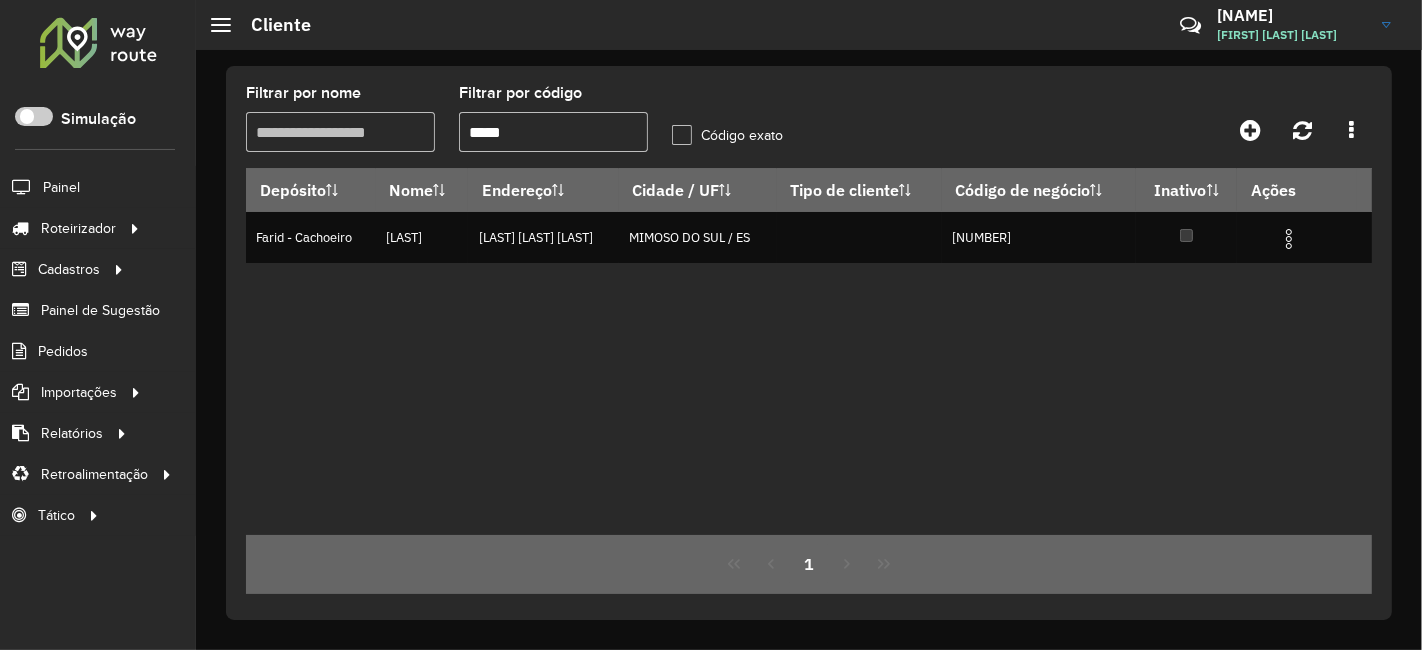 click on "*****" at bounding box center (553, 132) 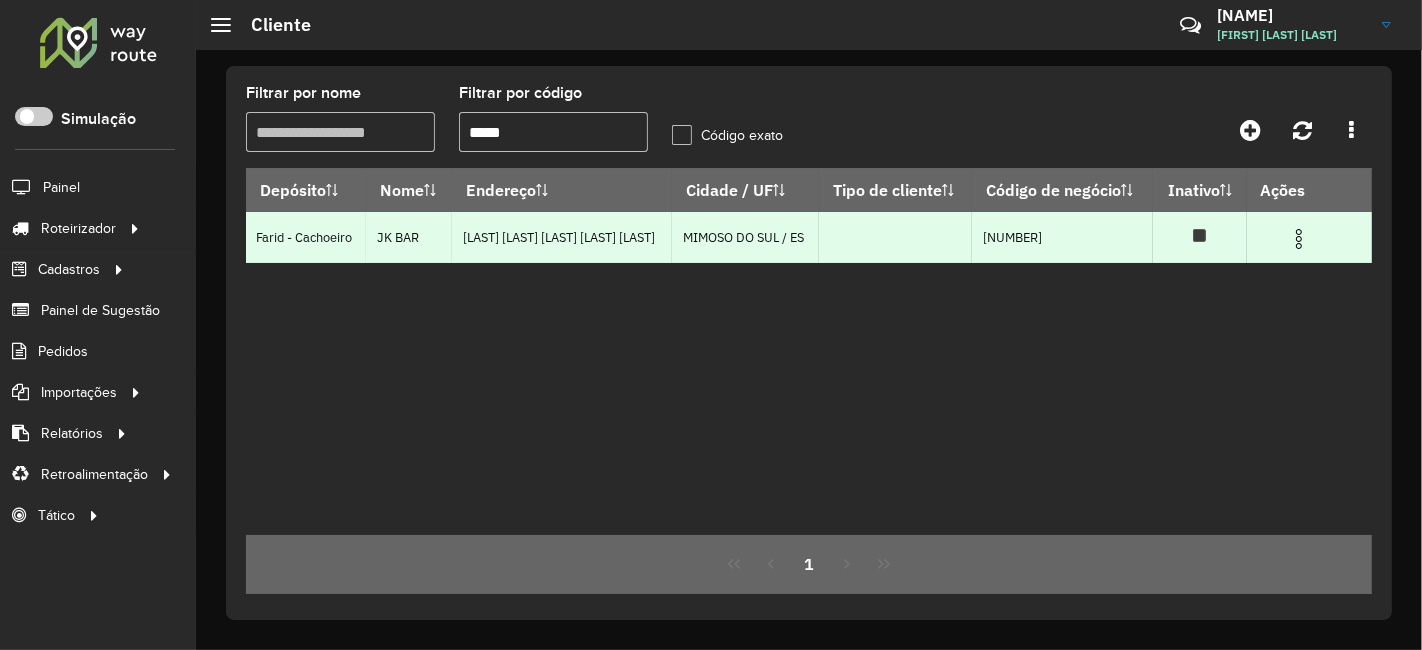 type on "*****" 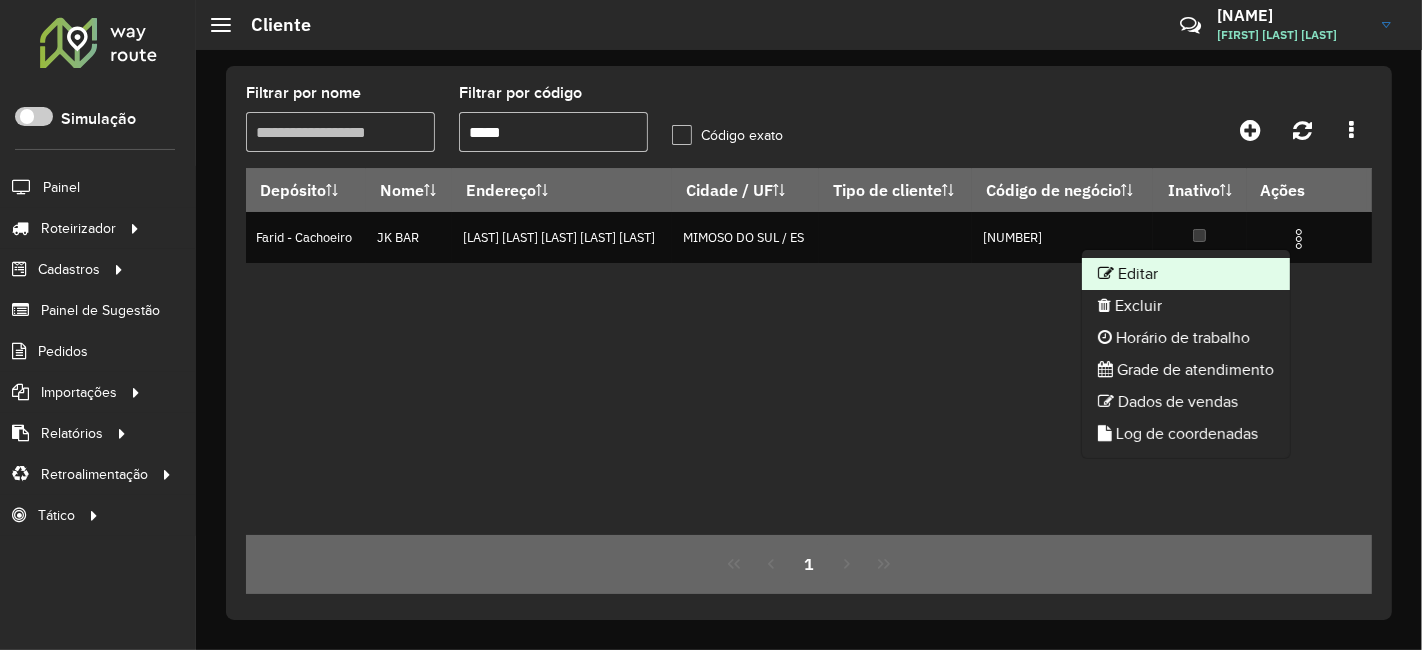 click on "Editar" 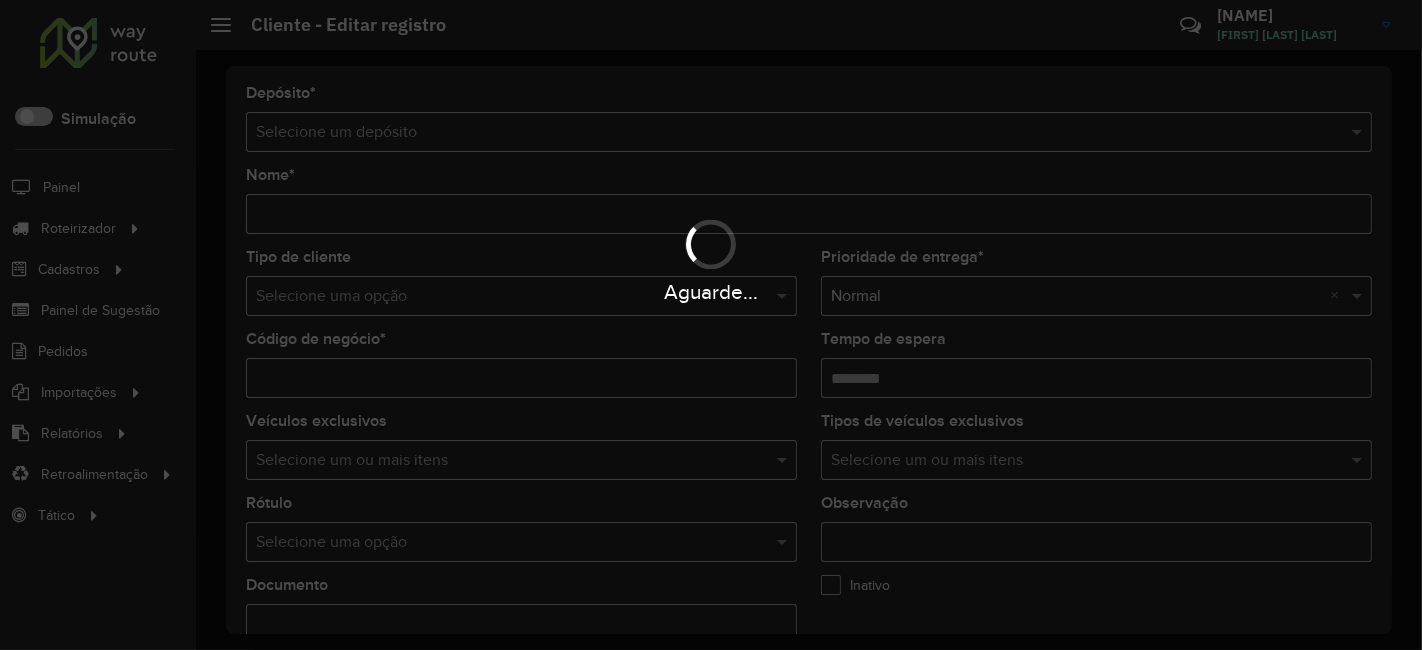 type on "******" 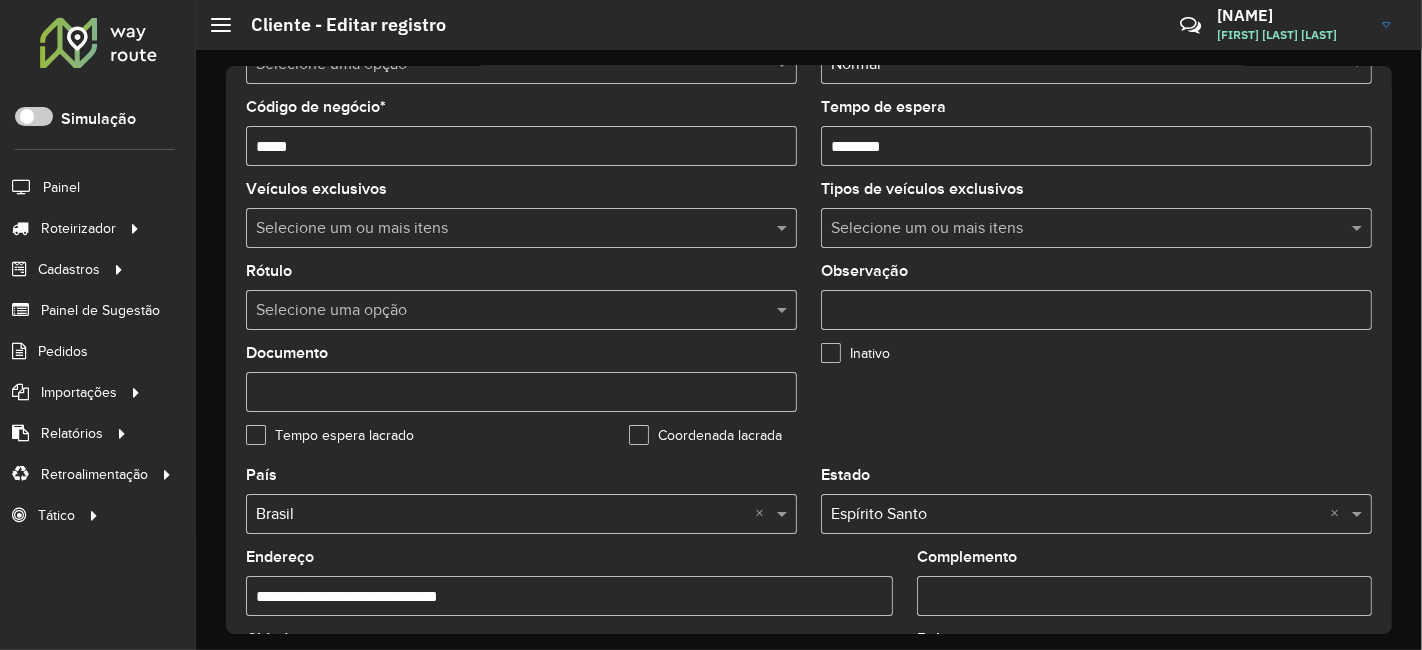 scroll, scrollTop: 444, scrollLeft: 0, axis: vertical 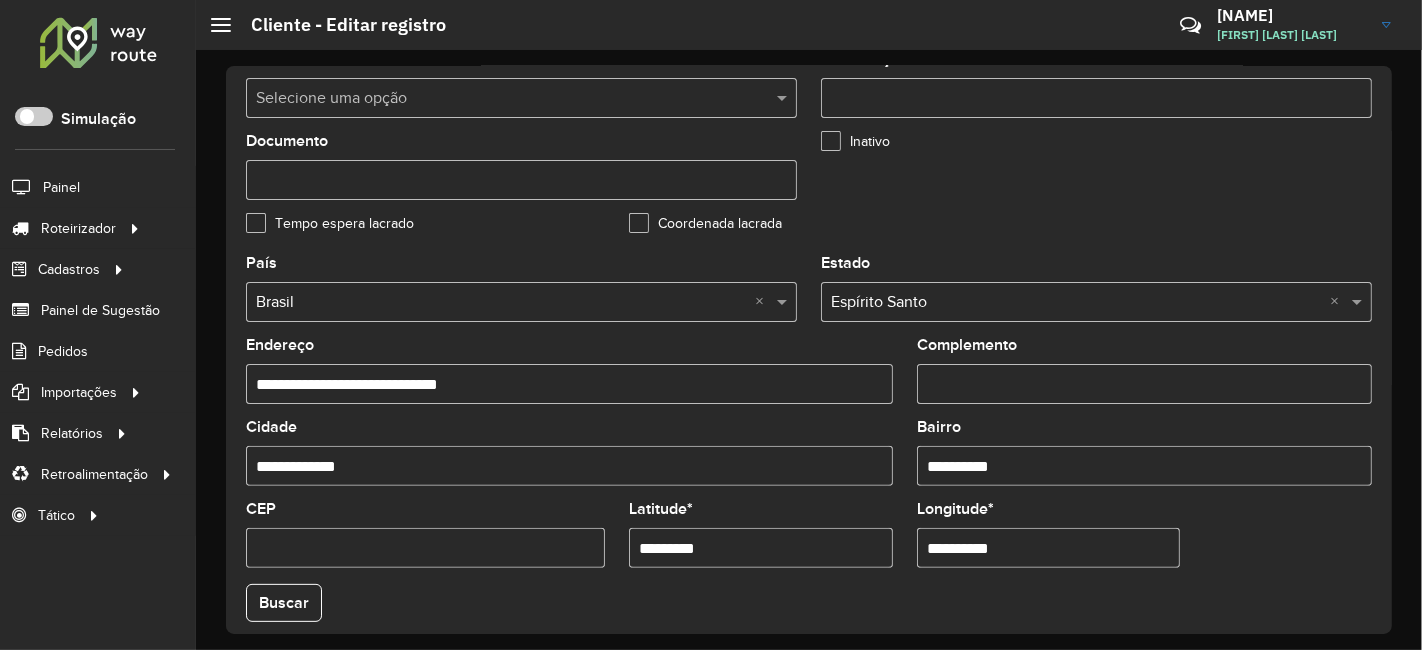 click on "*********" at bounding box center (761, 548) 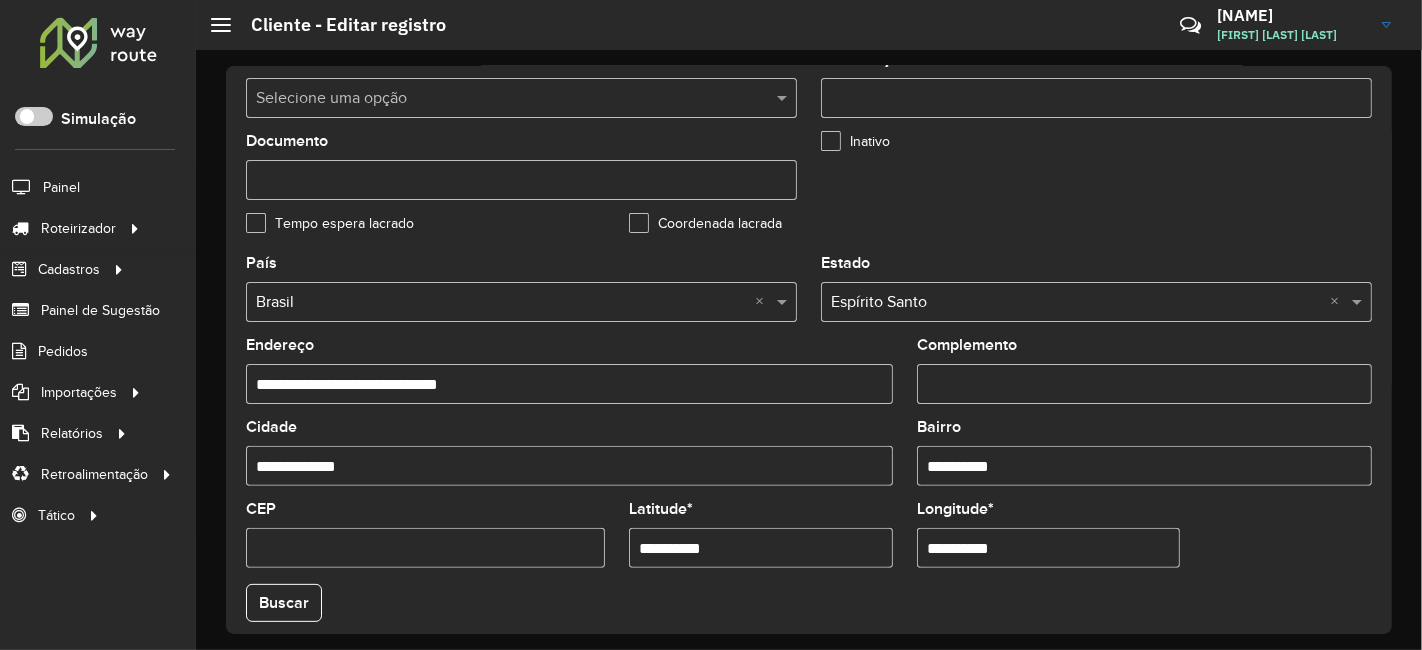 type on "**********" 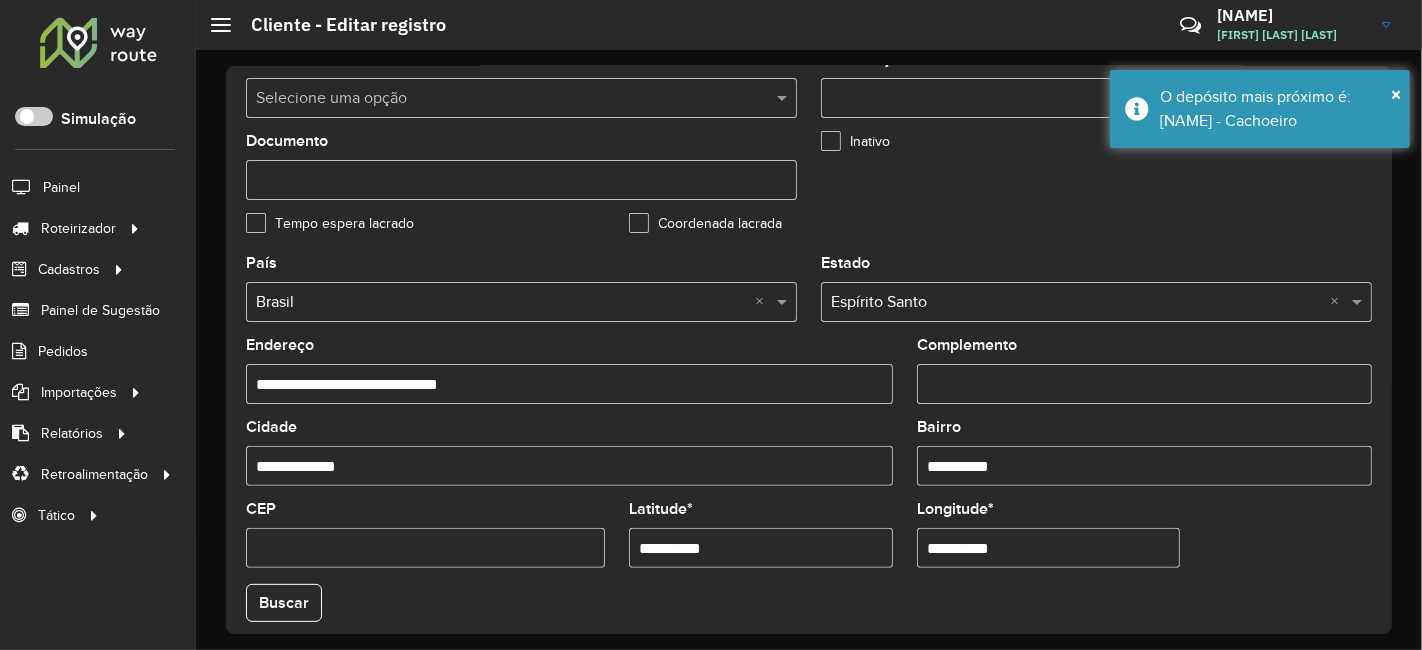 click on "**********" at bounding box center [1049, 548] 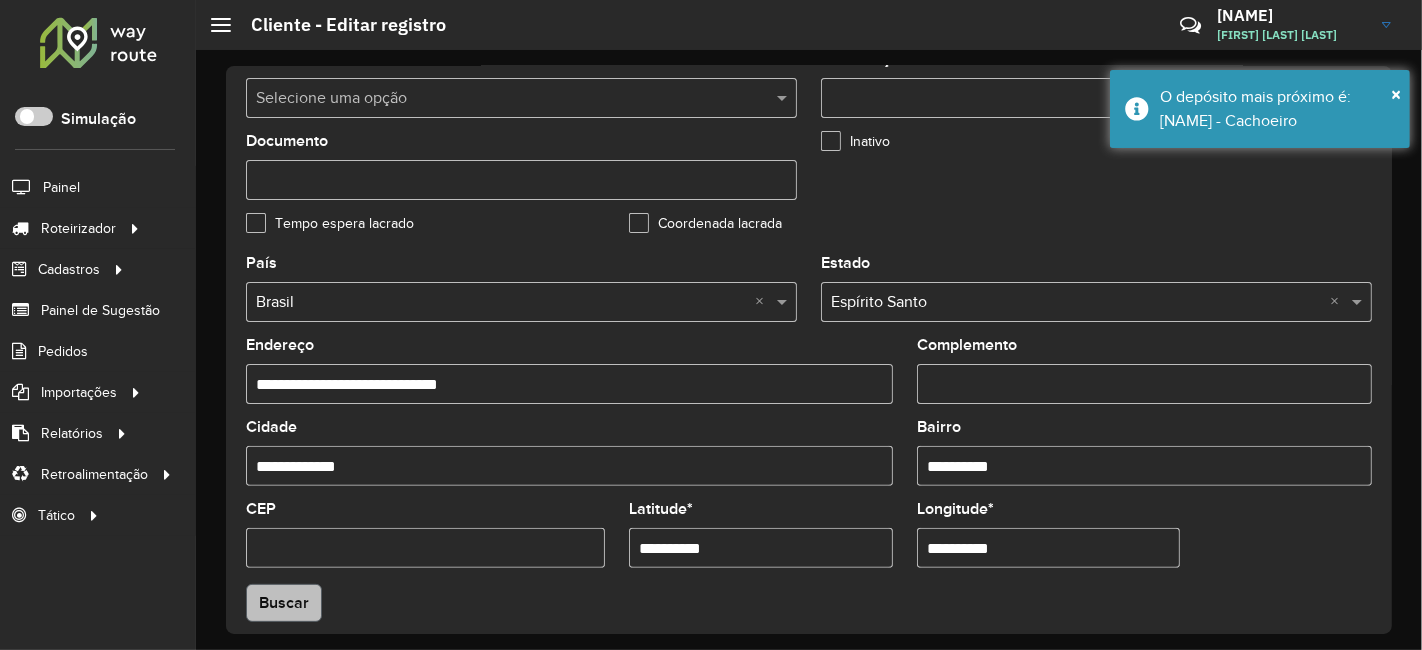 type on "**********" 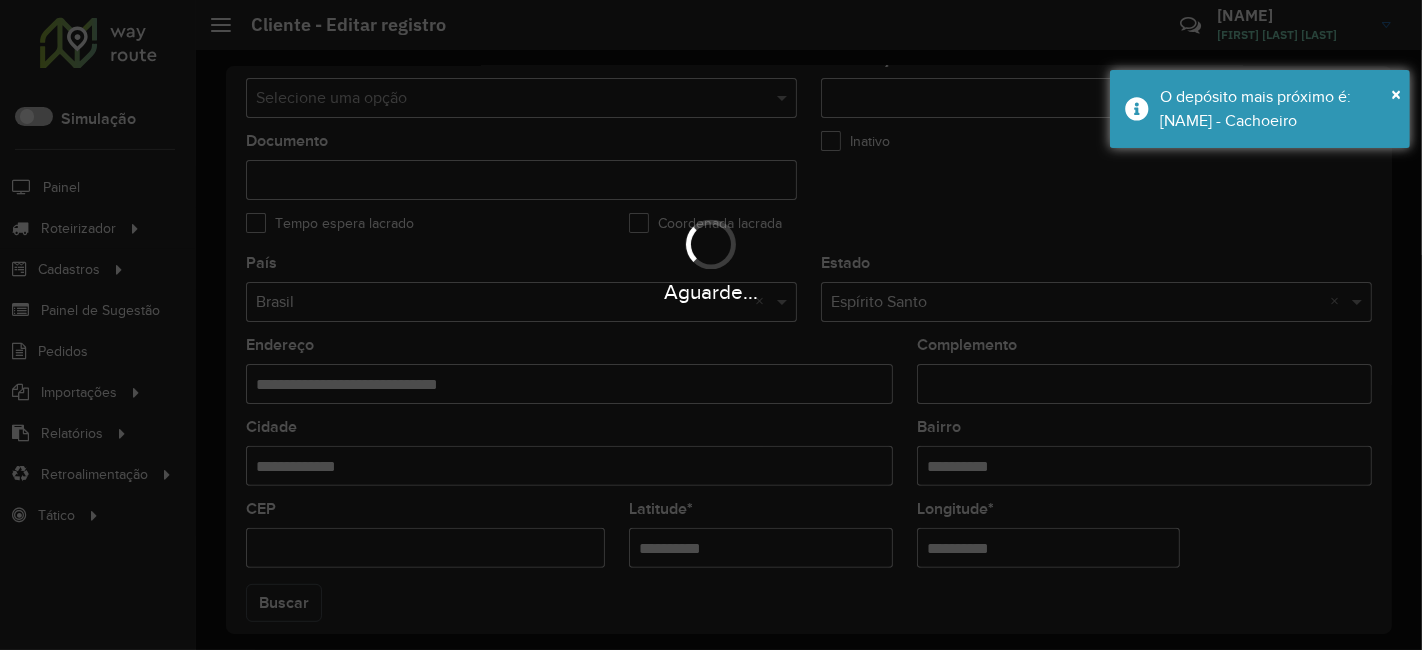 click on "Aguarde...  Pop-up bloqueado!  Seu navegador bloqueou automáticamente a abertura de uma nova janela.   Acesse as configurações e adicione o endereço do sistema a lista de permissão.   Fechar  Roteirizador AmbevTech Simulação Painel Roteirizador Entregas Vendas Cadastros Checkpoint Classificações de venda Cliente Consulta de setores Depósito Disponibilidade de veículos Fator tipo de produto Gabarito planner Grupo Rota Fator Tipo Produto Grupo de rotas exclusiva Grupo de setores Layout integração Modelo Parada Pedágio Perfil de Vendedor Ponto de apoio FAD Produto Restrição de Atendimento Planner Rodízio de placa Rota exclusiva FAD Rótulo Setor Setor Planner Tipo de cliente Tipo de veículo Tipo de veículo RN Transportadora Vendedor Veículo Painel de Sugestão Pedidos Importações Classificação e volume de venda Clientes Fator tipo produto Gabarito planner Grade de atendimento Janela de atendimento Localização Pedidos Restrição de Atendimento Planner Tempo de espera Vendedor Veículos" at bounding box center [711, 325] 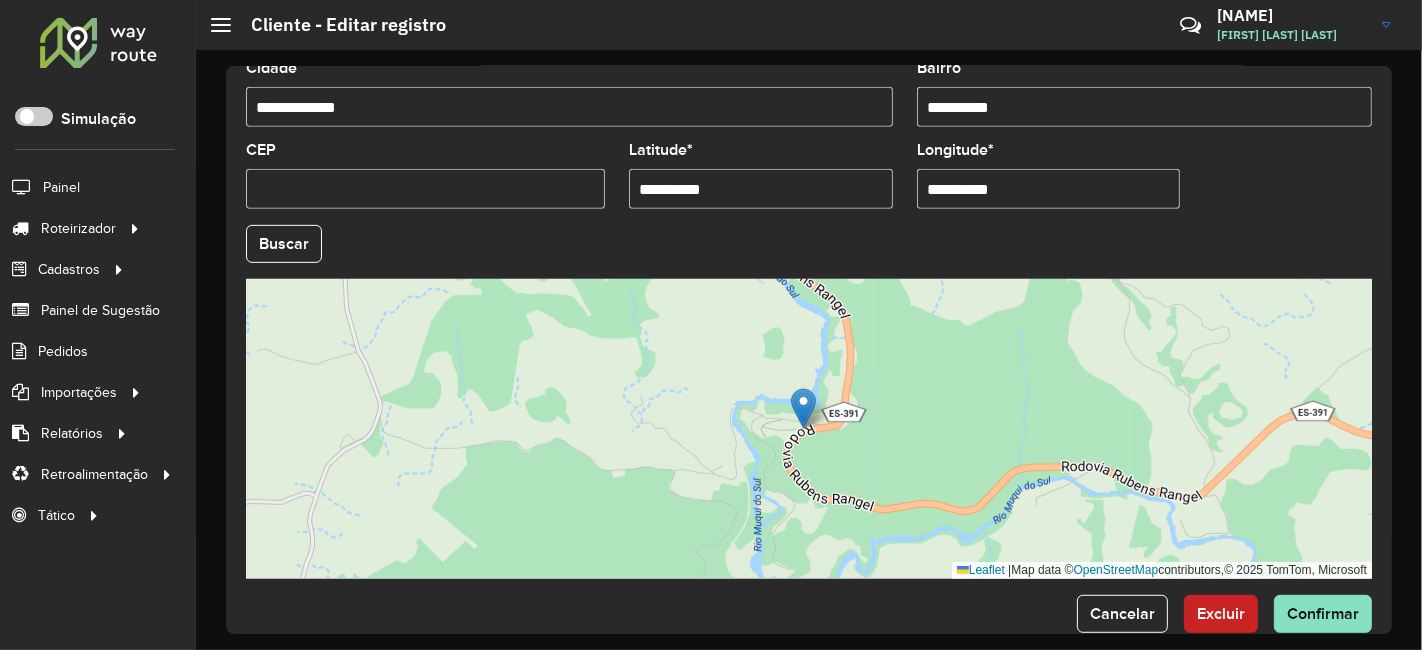 scroll, scrollTop: 836, scrollLeft: 0, axis: vertical 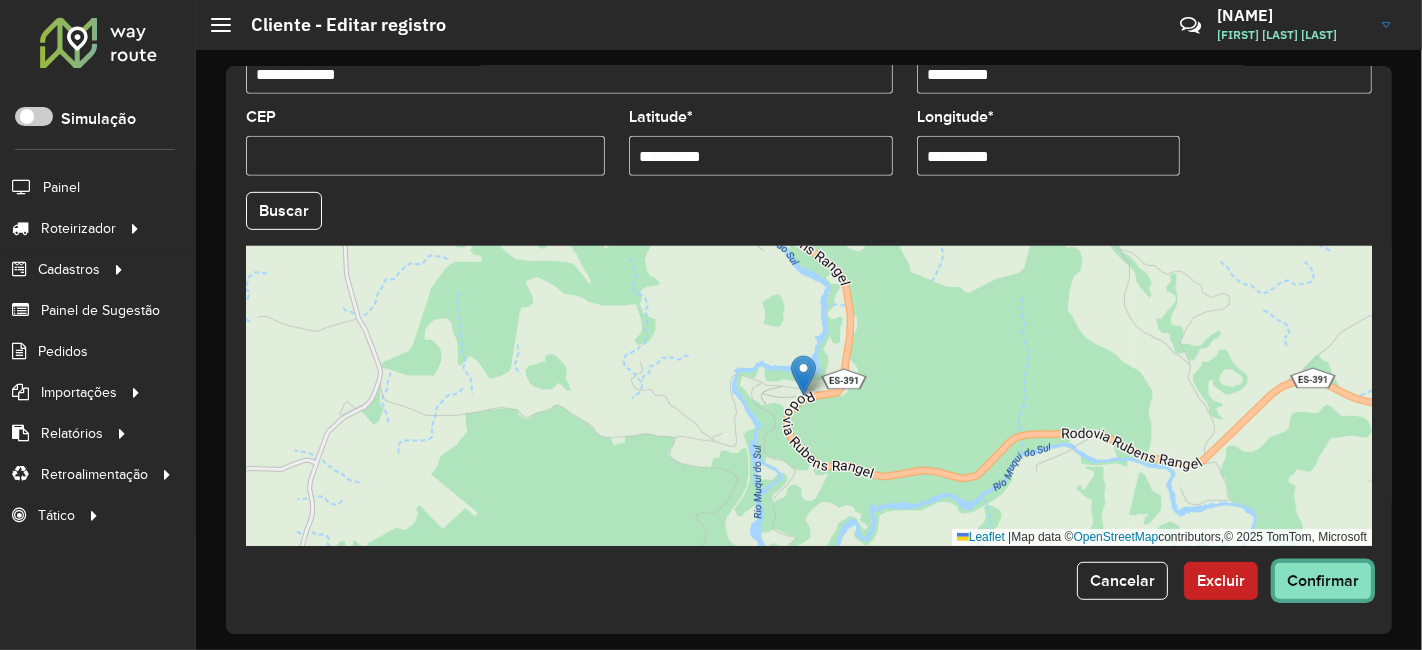 click on "Confirmar" 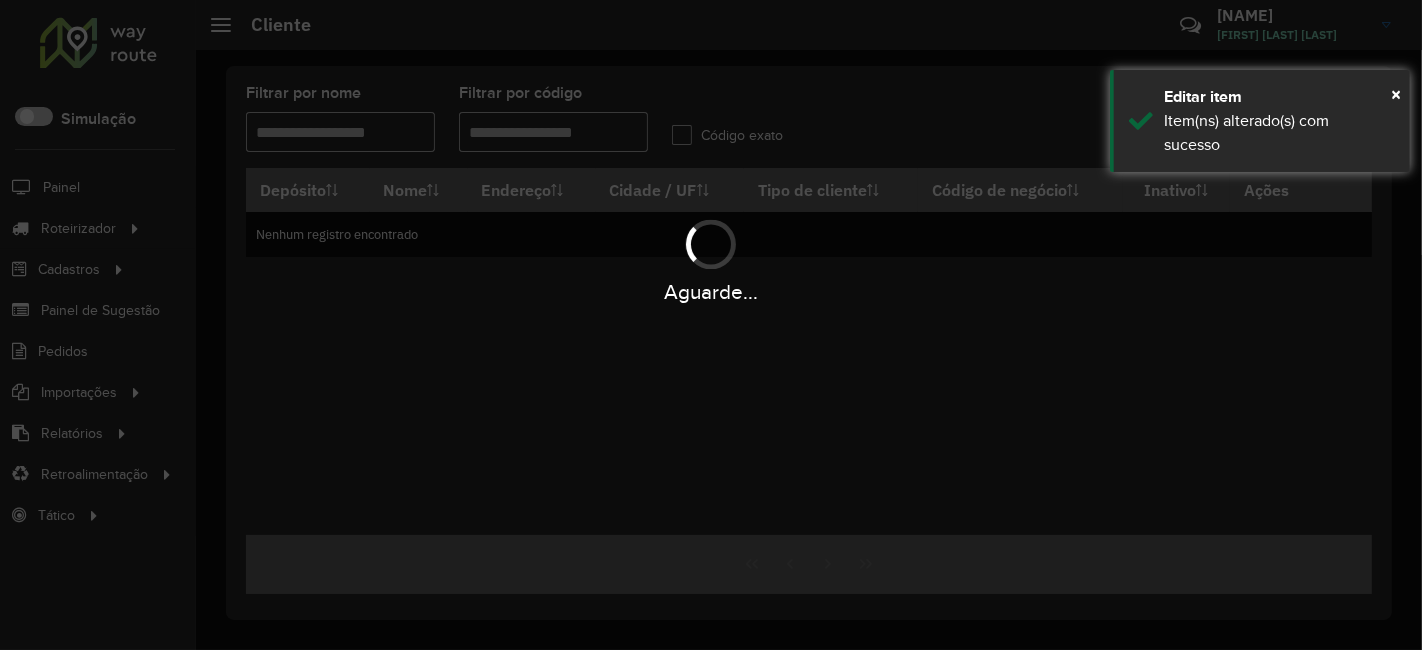 type on "*****" 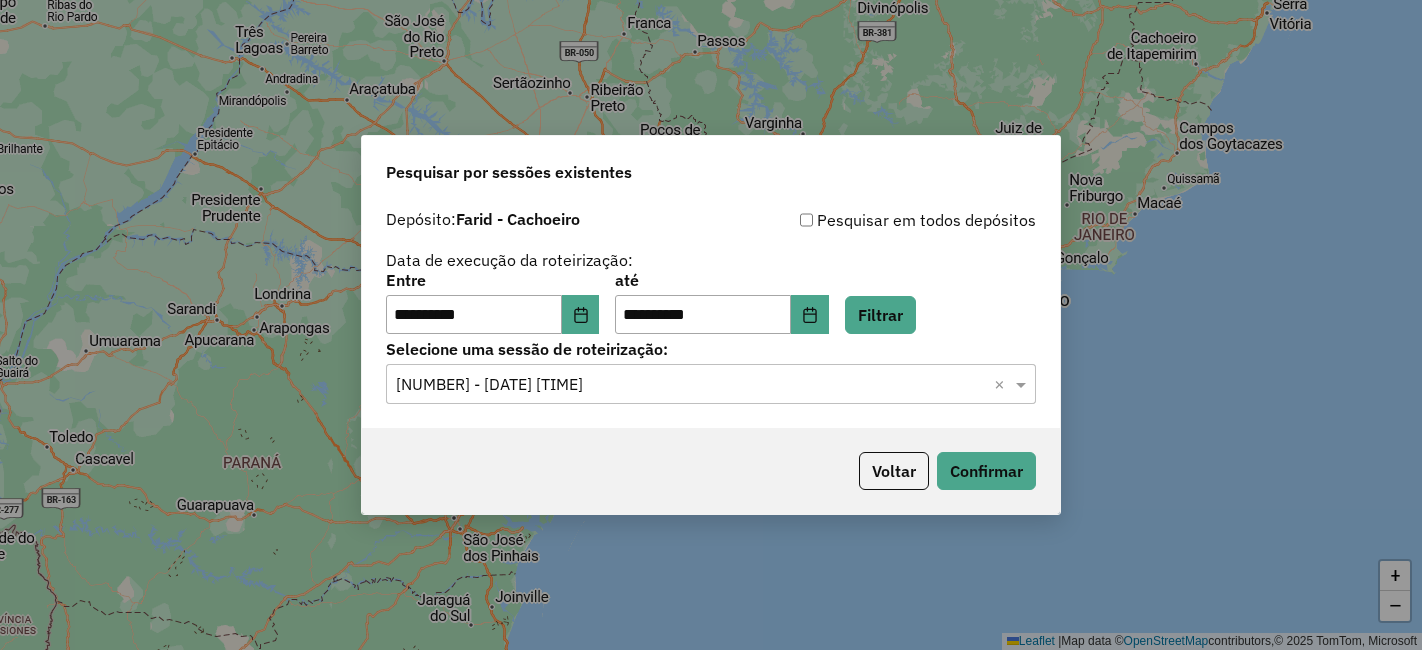 scroll, scrollTop: 0, scrollLeft: 0, axis: both 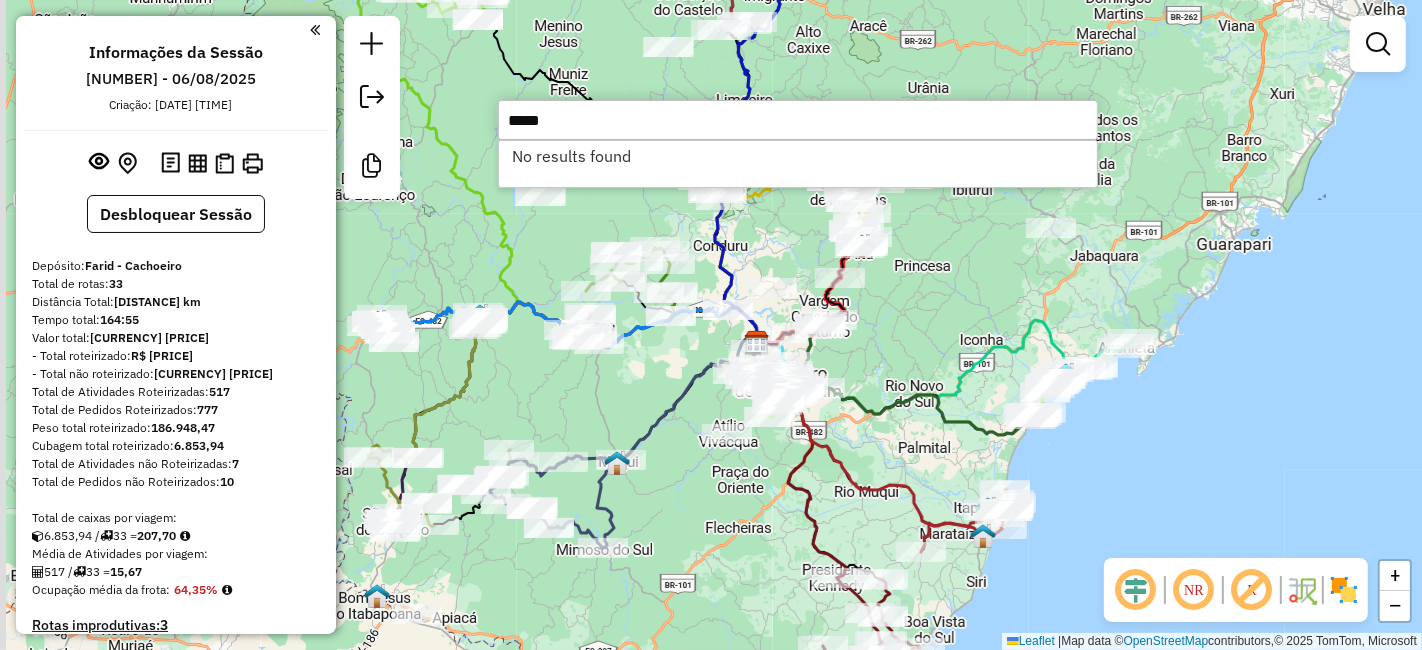 drag, startPoint x: 828, startPoint y: 292, endPoint x: 808, endPoint y: 307, distance: 25 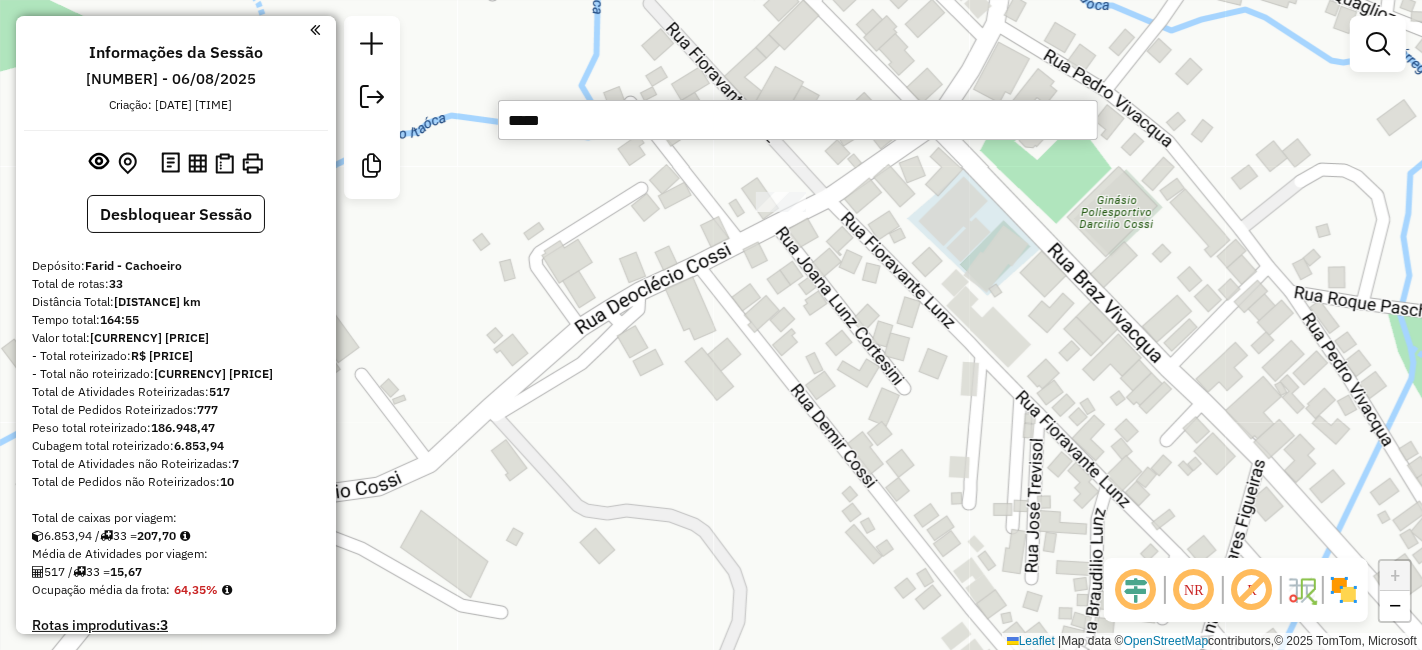 click on "Janela de atendimento Grade de atendimento Capacidade Transportadoras Veículos Cliente Pedidos  Rotas Selecione os dias de semana para filtrar as janelas de atendimento  Seg   Ter   Qua   Qui   Sex   Sáb   Dom  Informe o período da janela de atendimento: De: Até:  Filtrar exatamente a janela do cliente  Considerar janela de atendimento padrão  Selecione os dias de semana para filtrar as grades de atendimento  Seg   Ter   Qua   Qui   Sex   Sáb   Dom   Considerar clientes sem dia de atendimento cadastrado  Clientes fora do dia de atendimento selecionado Filtrar as atividades entre os valores definidos abaixo:  Peso mínimo:   Peso máximo:   Cubagem mínima:   Cubagem máxima:   De:   Até:  Filtrar as atividades entre o tempo de atendimento definido abaixo:  De:   Até:   Considerar capacidade total dos clientes não roteirizados Transportadora: Selecione um ou mais itens Tipo de veículo: Selecione um ou mais itens Veículo: Selecione um ou mais itens Motorista: Selecione um ou mais itens Nome: Rótulo:" 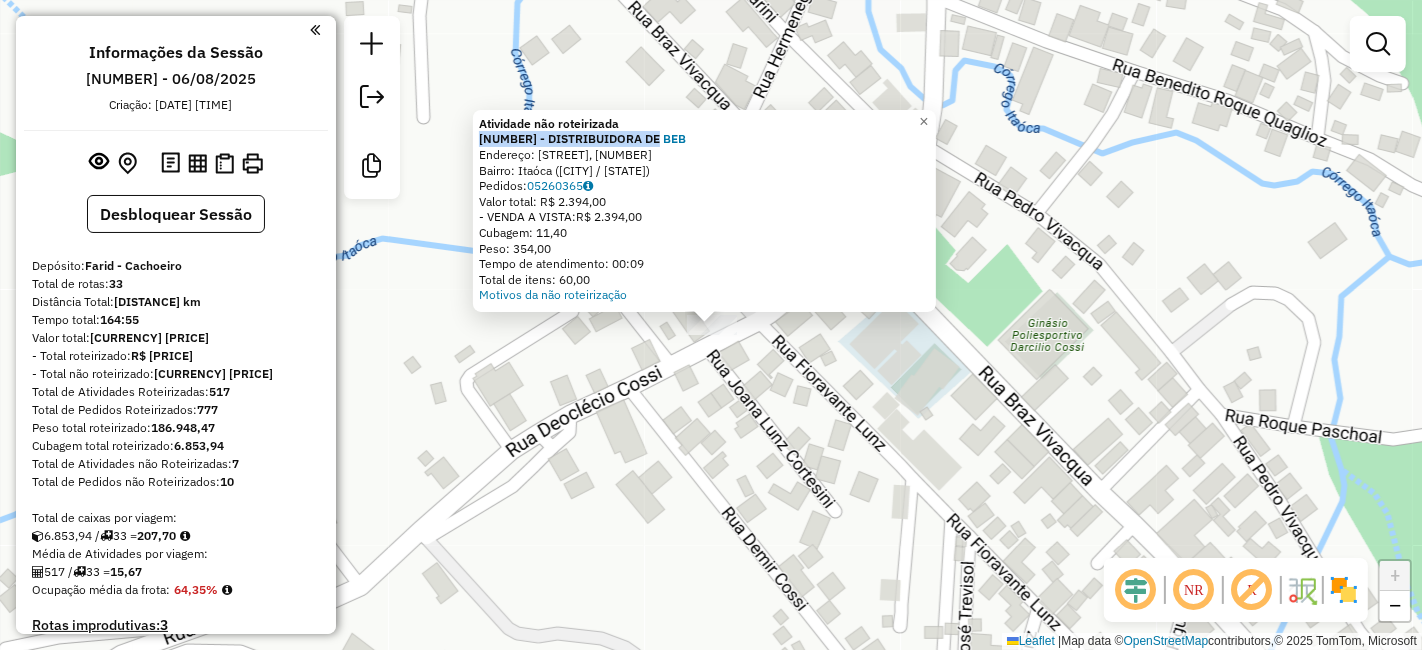 drag, startPoint x: 480, startPoint y: 138, endPoint x: 669, endPoint y: 140, distance: 189.01057 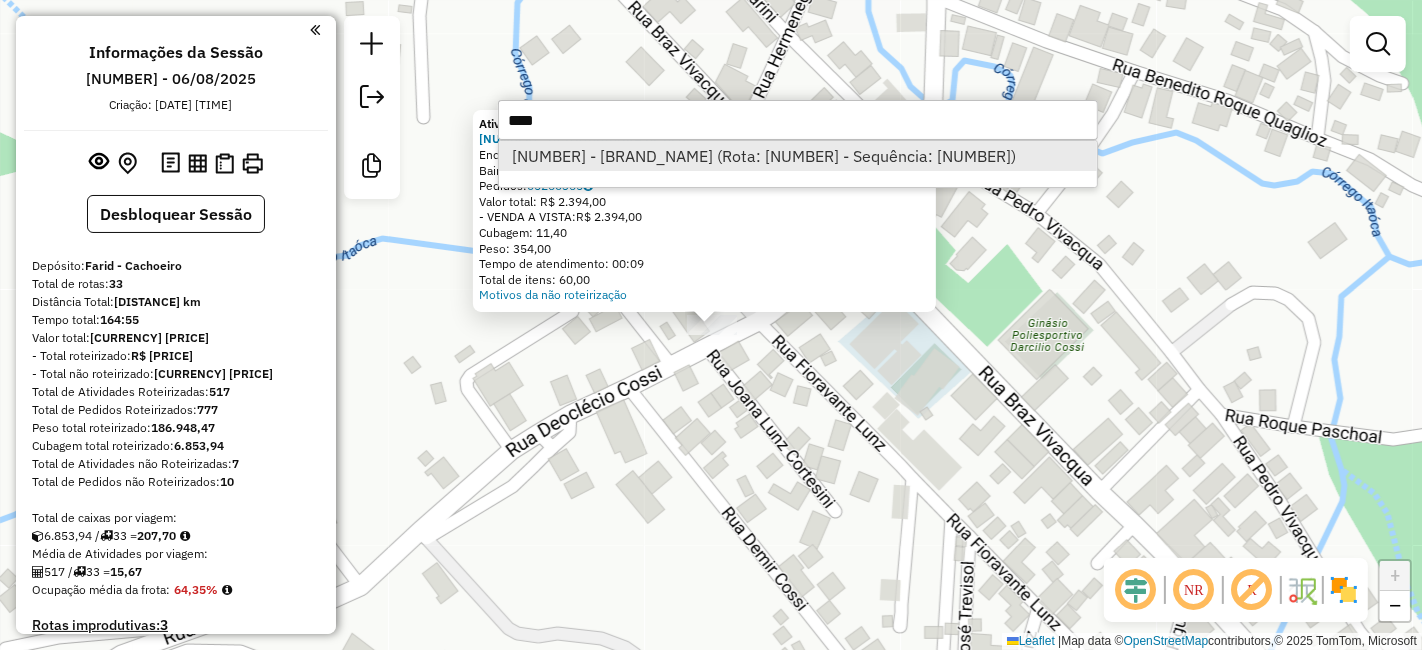 type on "****" 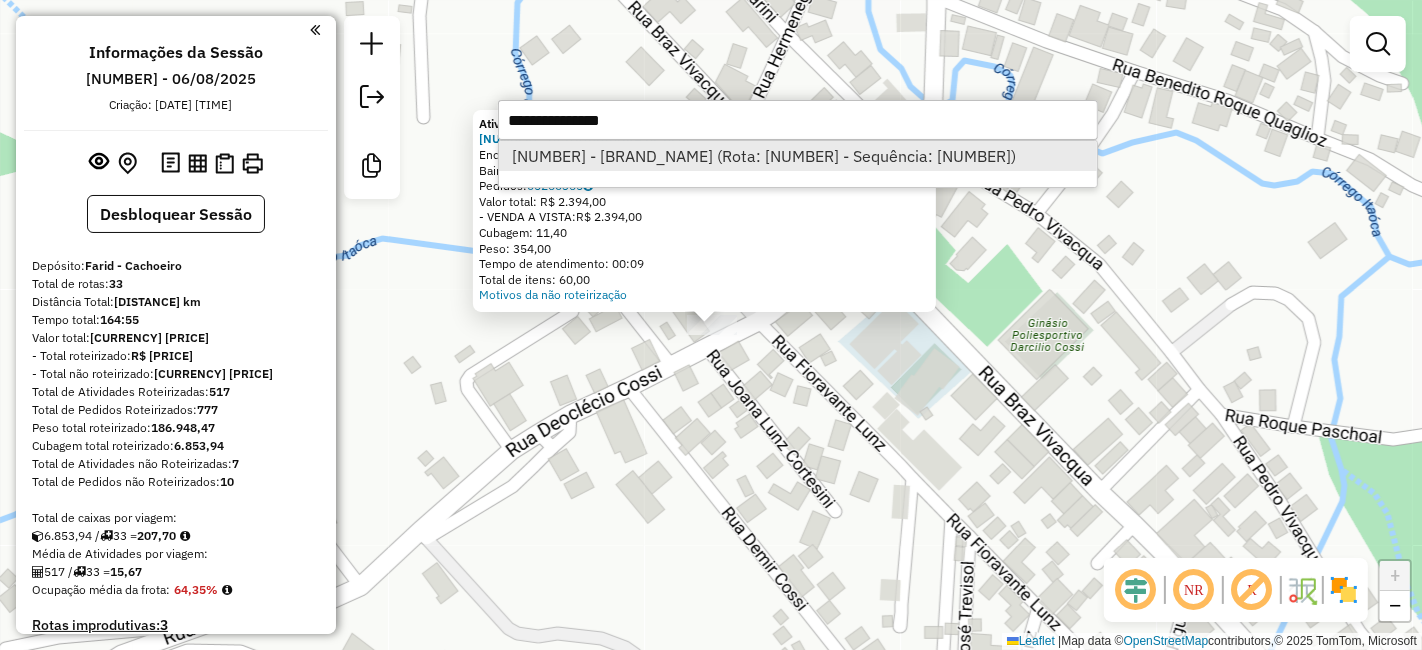 select on "**********" 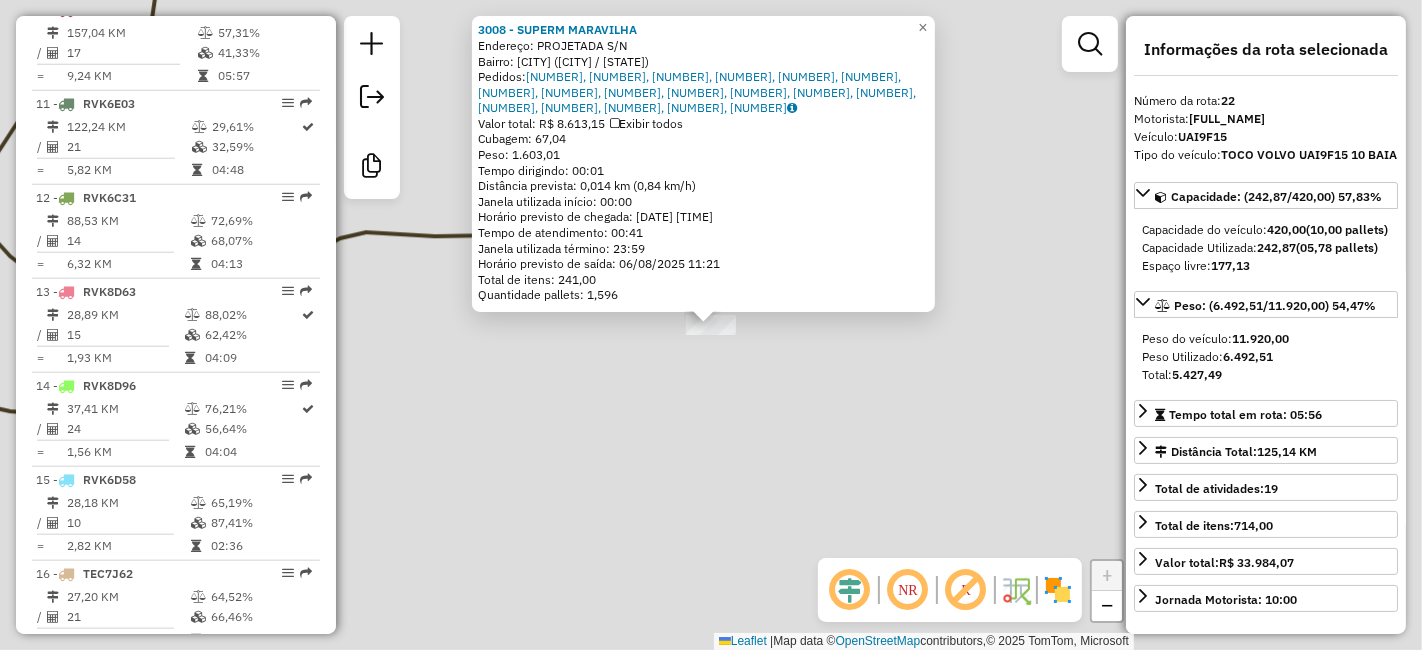 scroll, scrollTop: 2754, scrollLeft: 0, axis: vertical 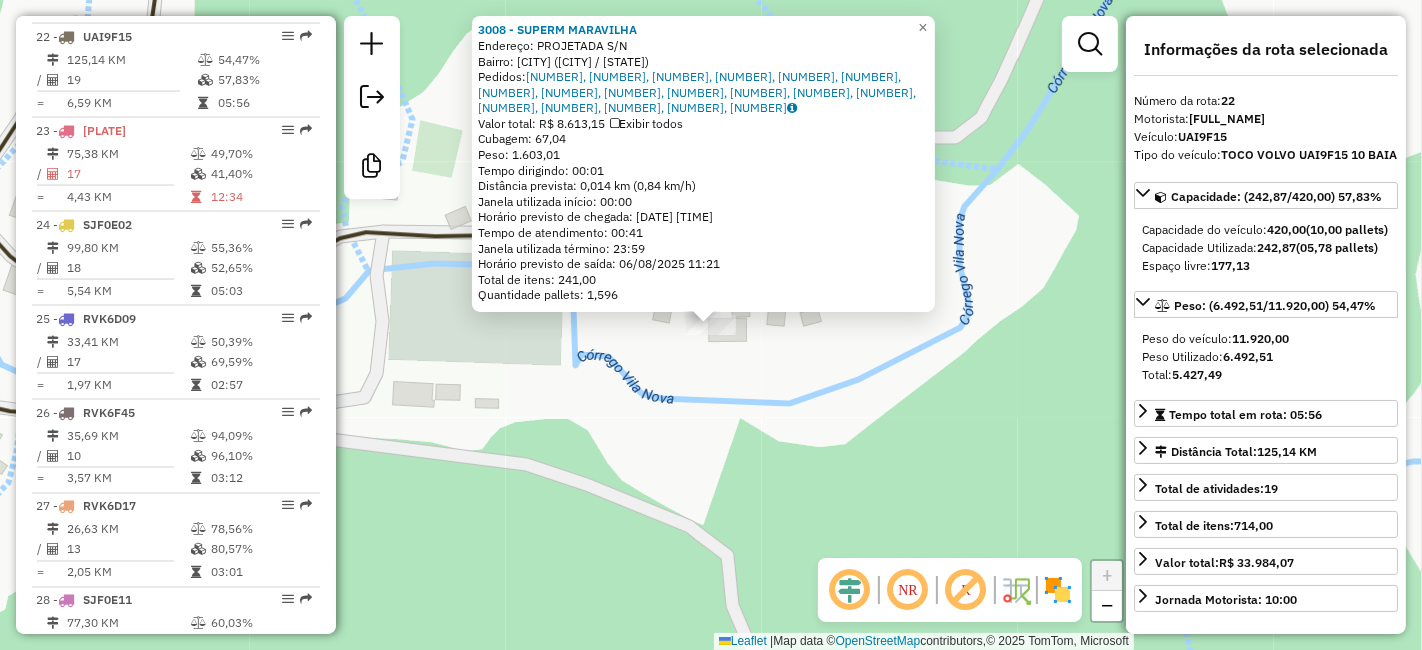click on "[NUMBER] - SUPERM MARAVILHA  Endereço:  PROJETADA S/N   Bairro: VILA NOVA MARAVILHA ([CITY] / [STATE])   Pedidos:  05260361, 05260364, 05260367, 05260368, 05260369, 05260370, 05260372, 05260374, 05260379, 05260384, 05260390, 05260752, 05260814, 05260876, 05260386, 05260755, 05260882, 05260883   Valor total: R$ 8.613,15   Exibir todos   Cubagem: 67,04  Peso: 1.603,01  Tempo dirigindo: 00:01   Distância prevista: 0,014 km (0,84 km/h)   Janela utilizada início: 00:00   Horário previsto de chegada: 06/08/2025 10:40   Tempo de atendimento: 00:41   Janela utilizada término: 23:59   Horário previsto de saída: 06/08/2025 11:21   Total de itens: 241,00   Quantidade pallets: 1,596  × Janela de atendimento Grade de atendimento Capacidade Transportadoras Veículos Cliente Pedidos  Rotas Selecione os dias de semana para filtrar as janelas de atendimento  Seg   Ter   Qua   Qui   Sex   Sáb   Dom  Informe o período da janela de atendimento: De: Até:  Filtrar exatamente a janela do cliente  Seg   Ter   Qua   Qui  +" 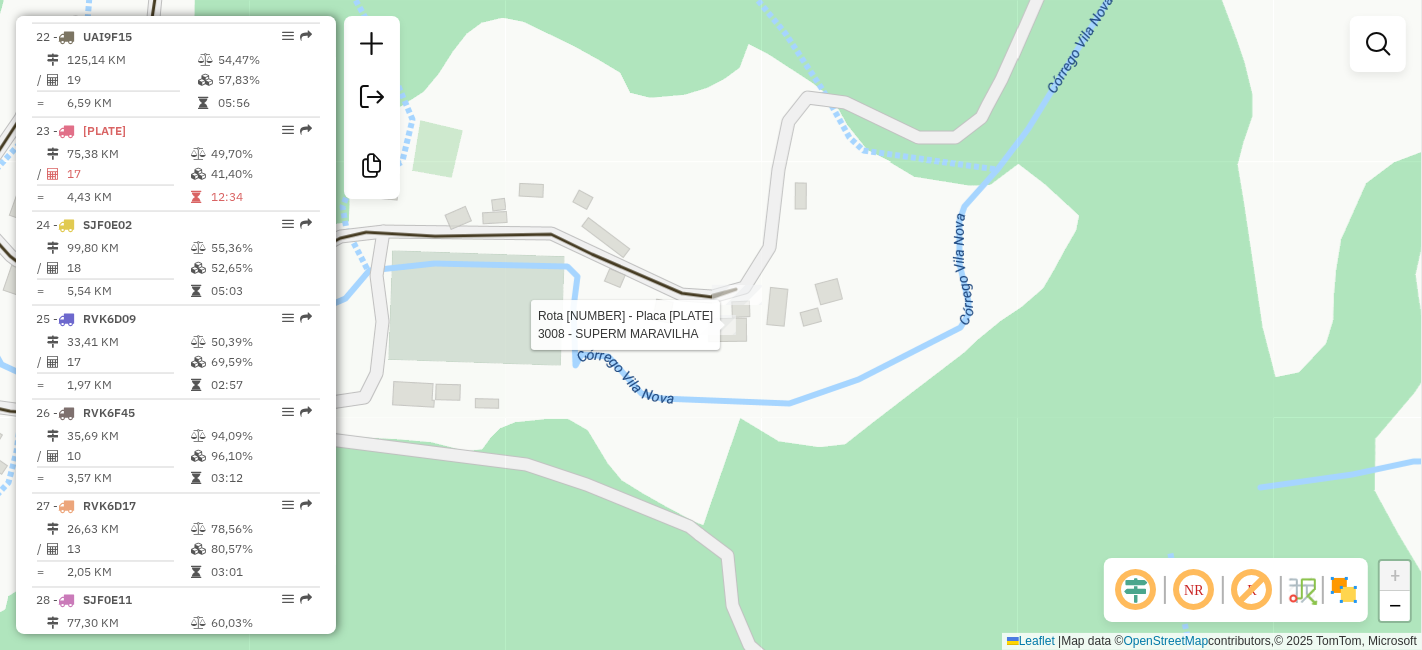 select on "**********" 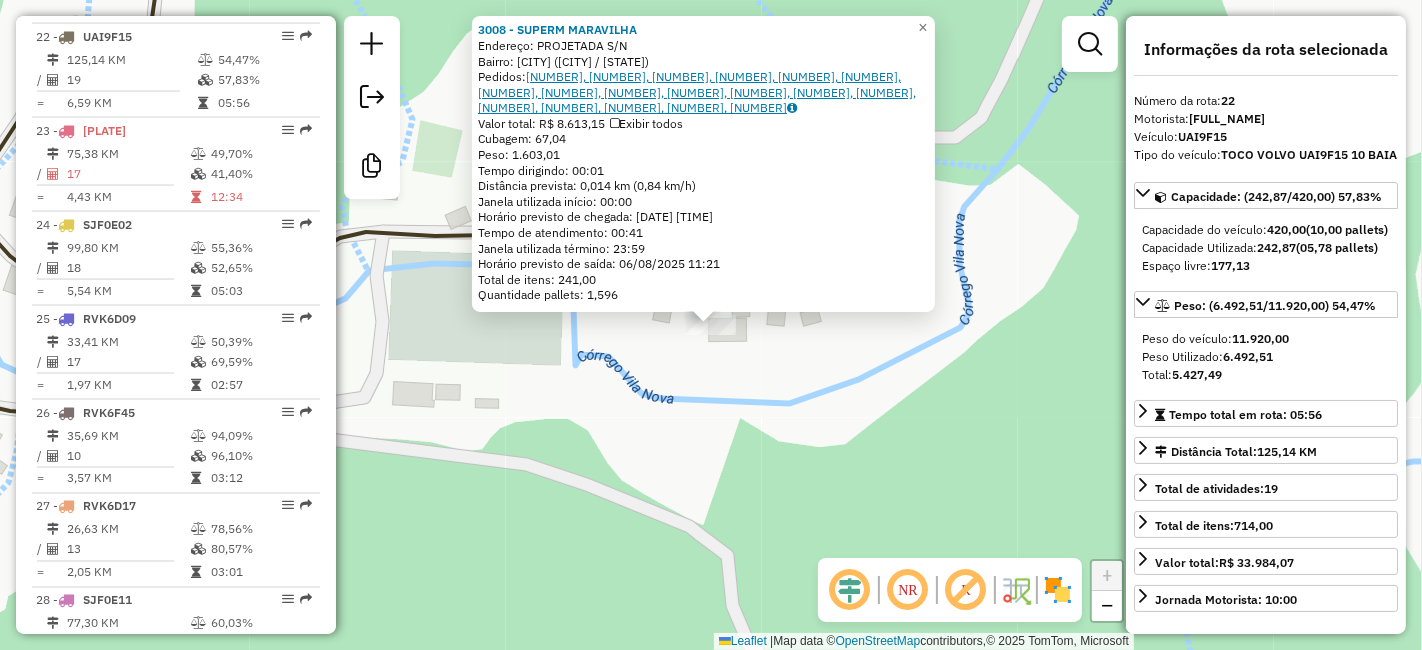 click on "[NUMBER], [NUMBER], [NUMBER], [NUMBER], [NUMBER], [NUMBER], [NUMBER], [NUMBER], [NUMBER], [NUMBER], [NUMBER], [NUMBER], [NUMBER], [NUMBER], [NUMBER], [NUMBER], [NUMBER], [NUMBER]" 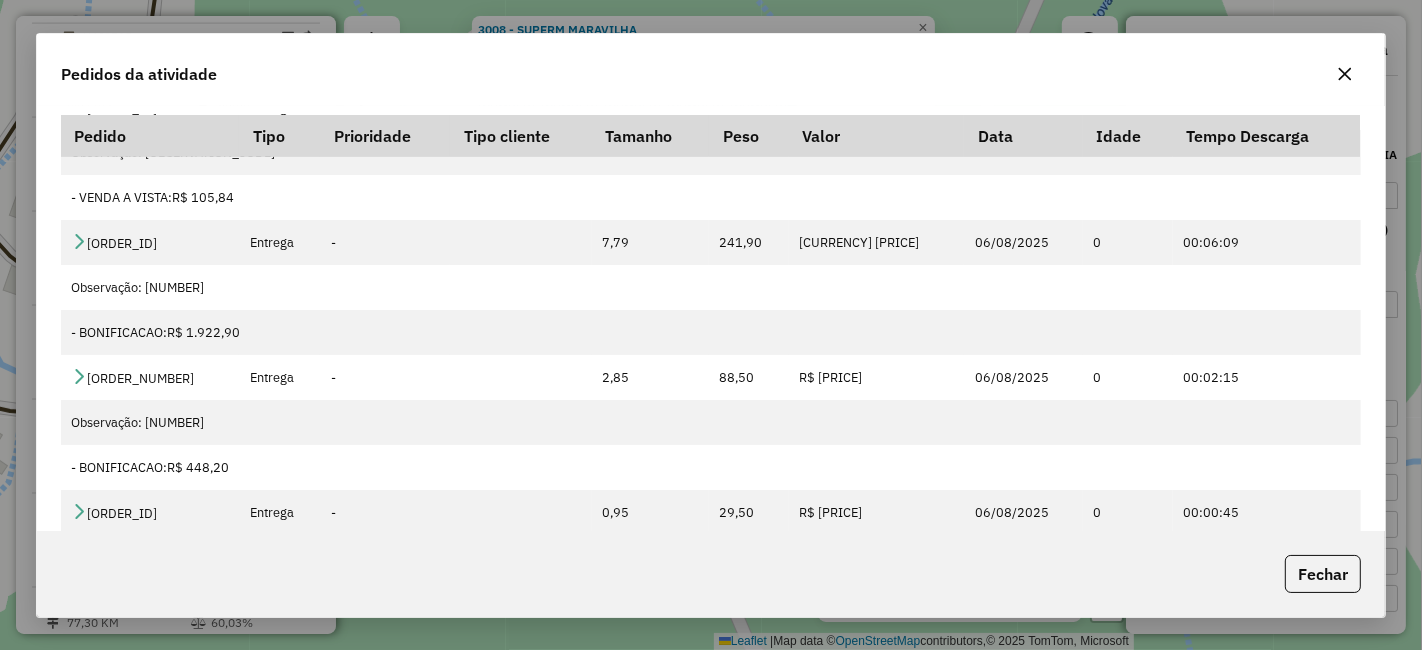 scroll, scrollTop: 1993, scrollLeft: 0, axis: vertical 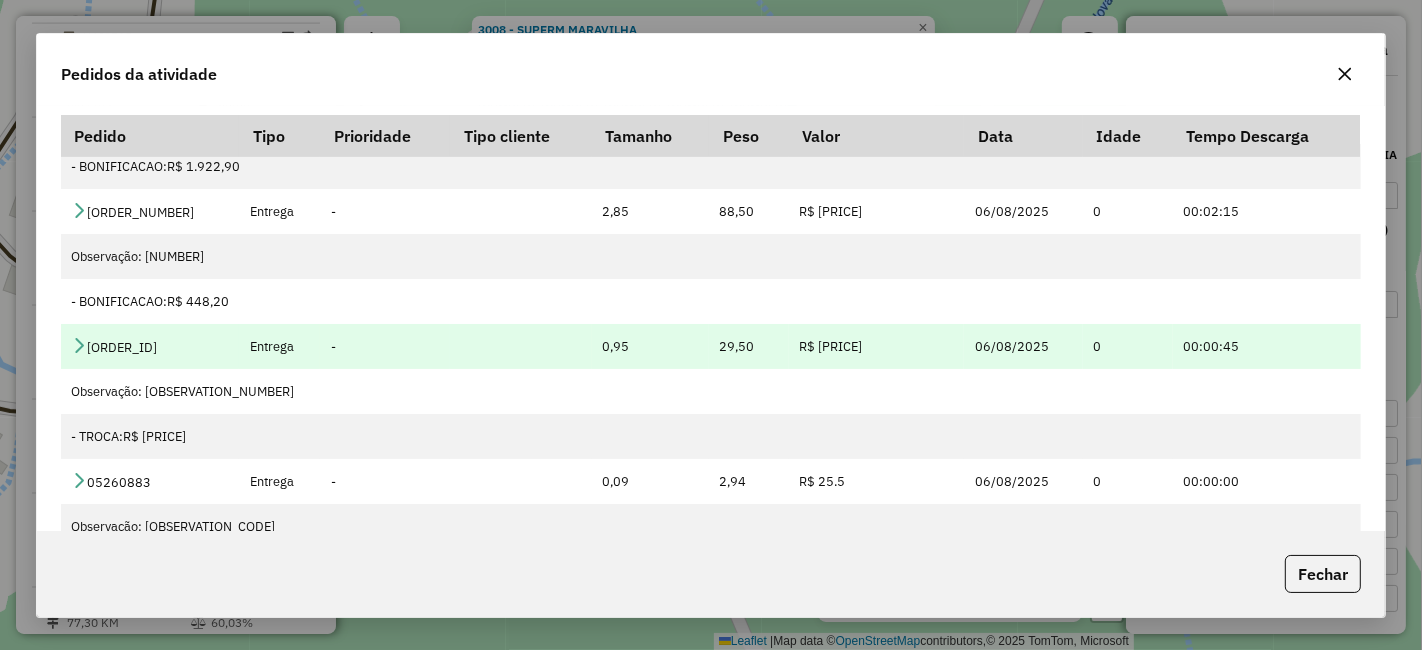 click at bounding box center [79, 345] 